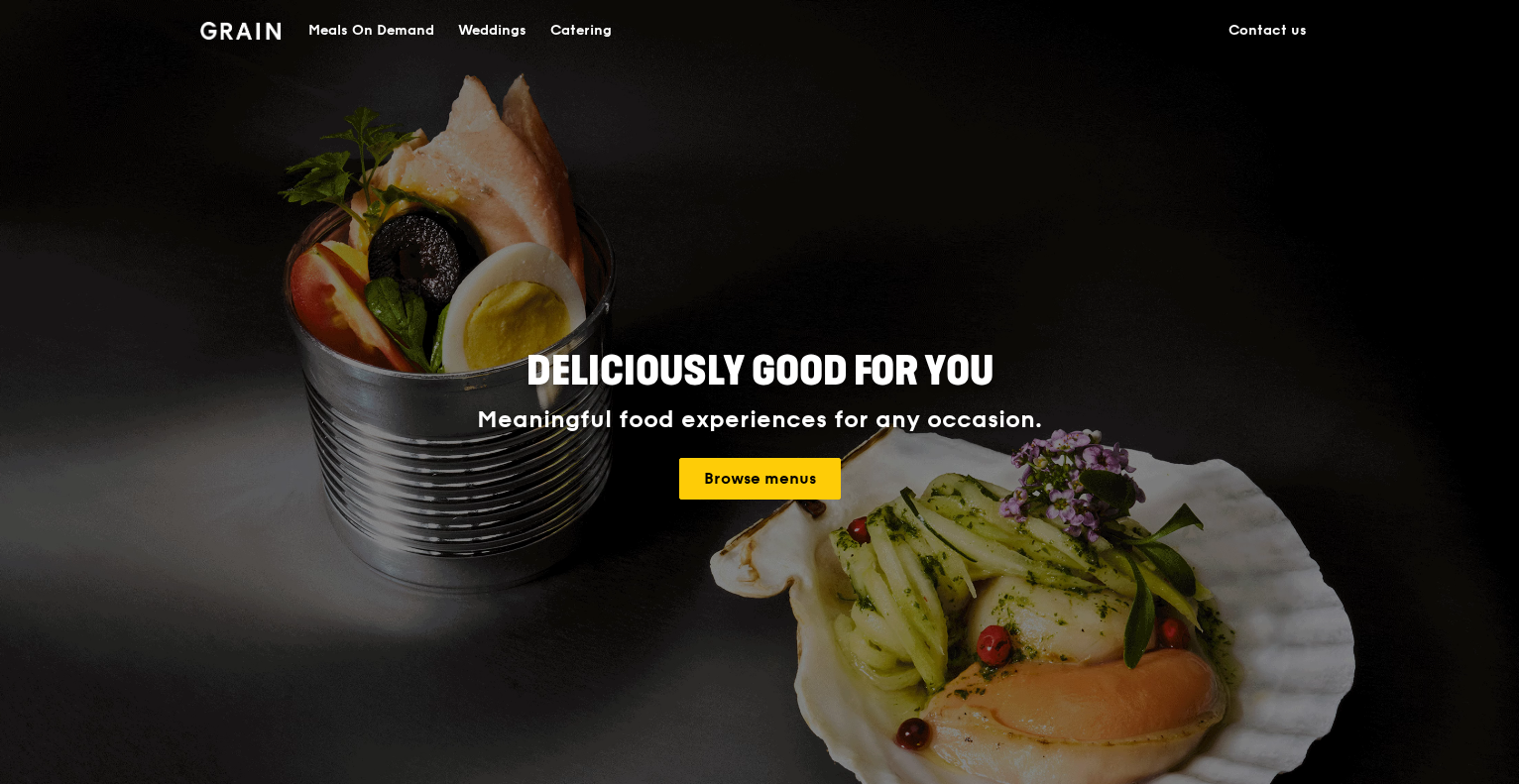 scroll, scrollTop: 0, scrollLeft: 0, axis: both 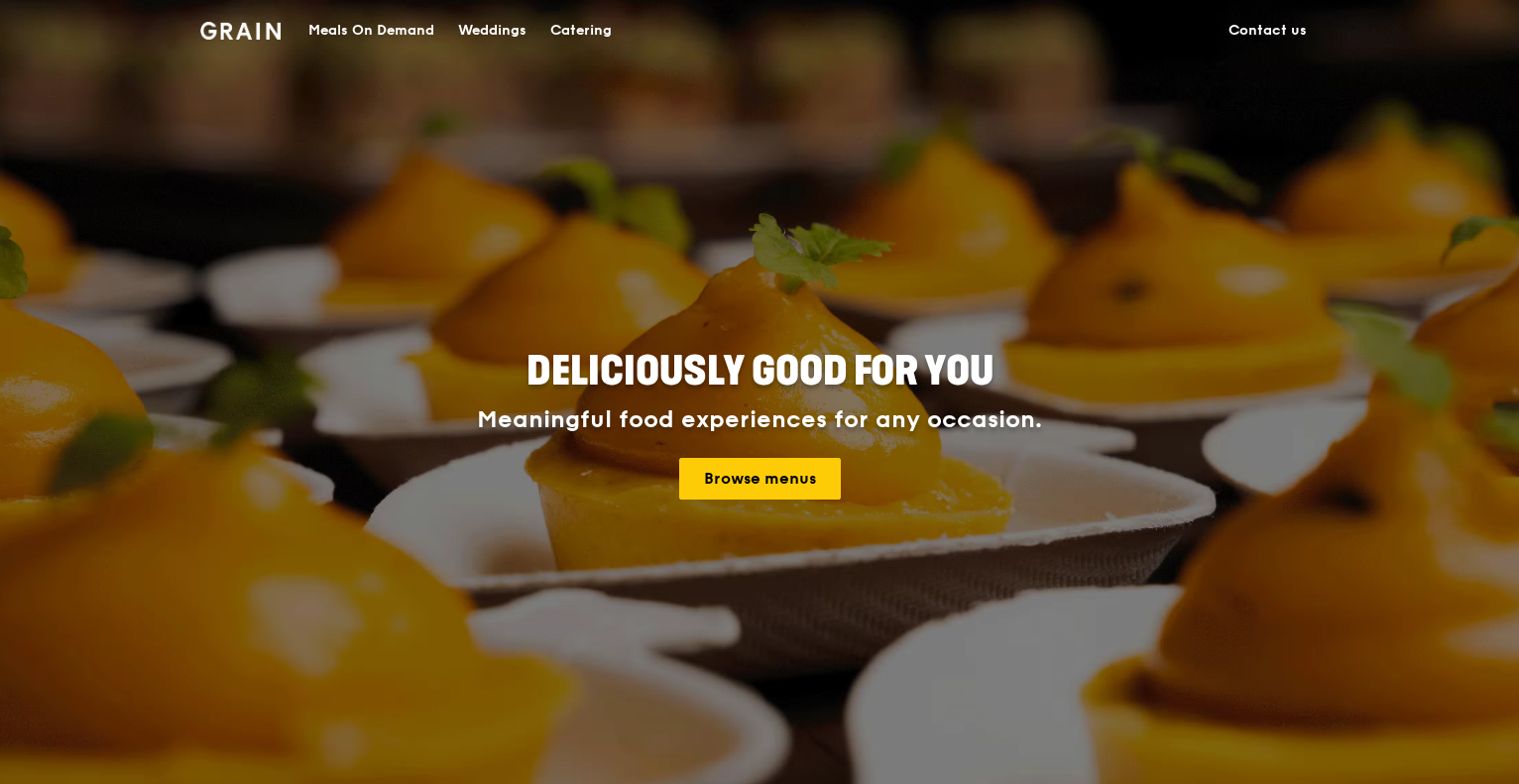 click on "Meals On Demand" at bounding box center (371, 31) 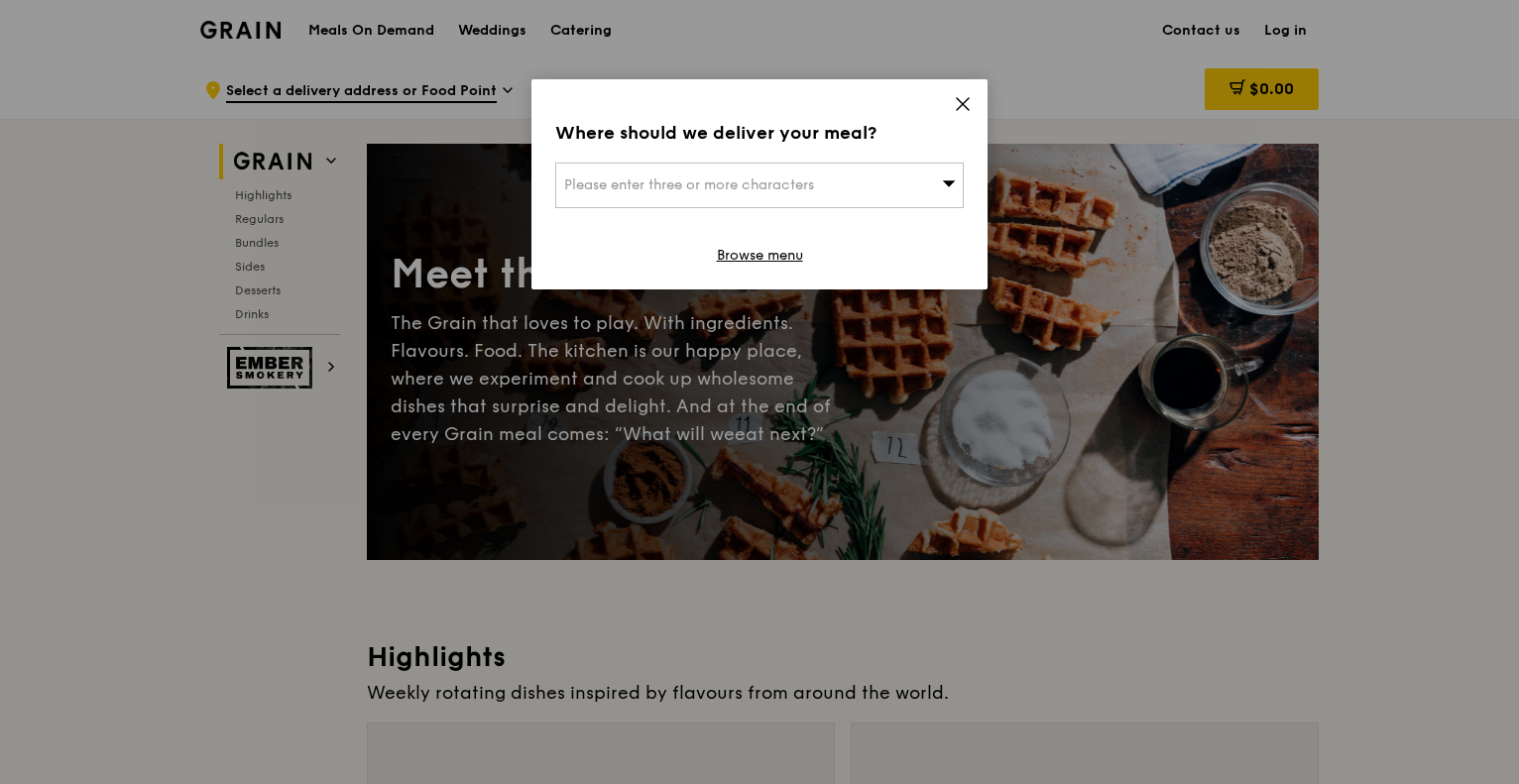 click 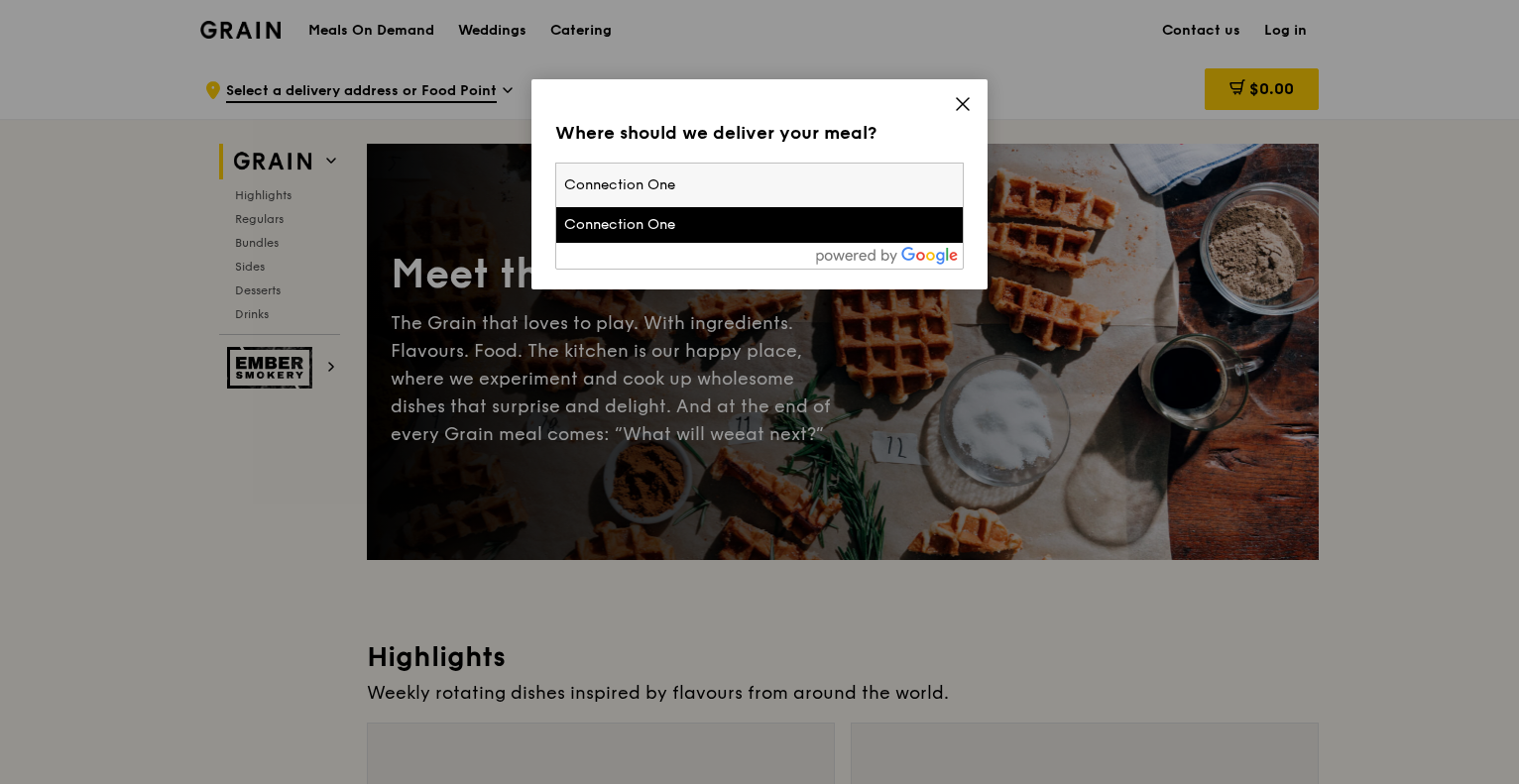 type on "Connection One" 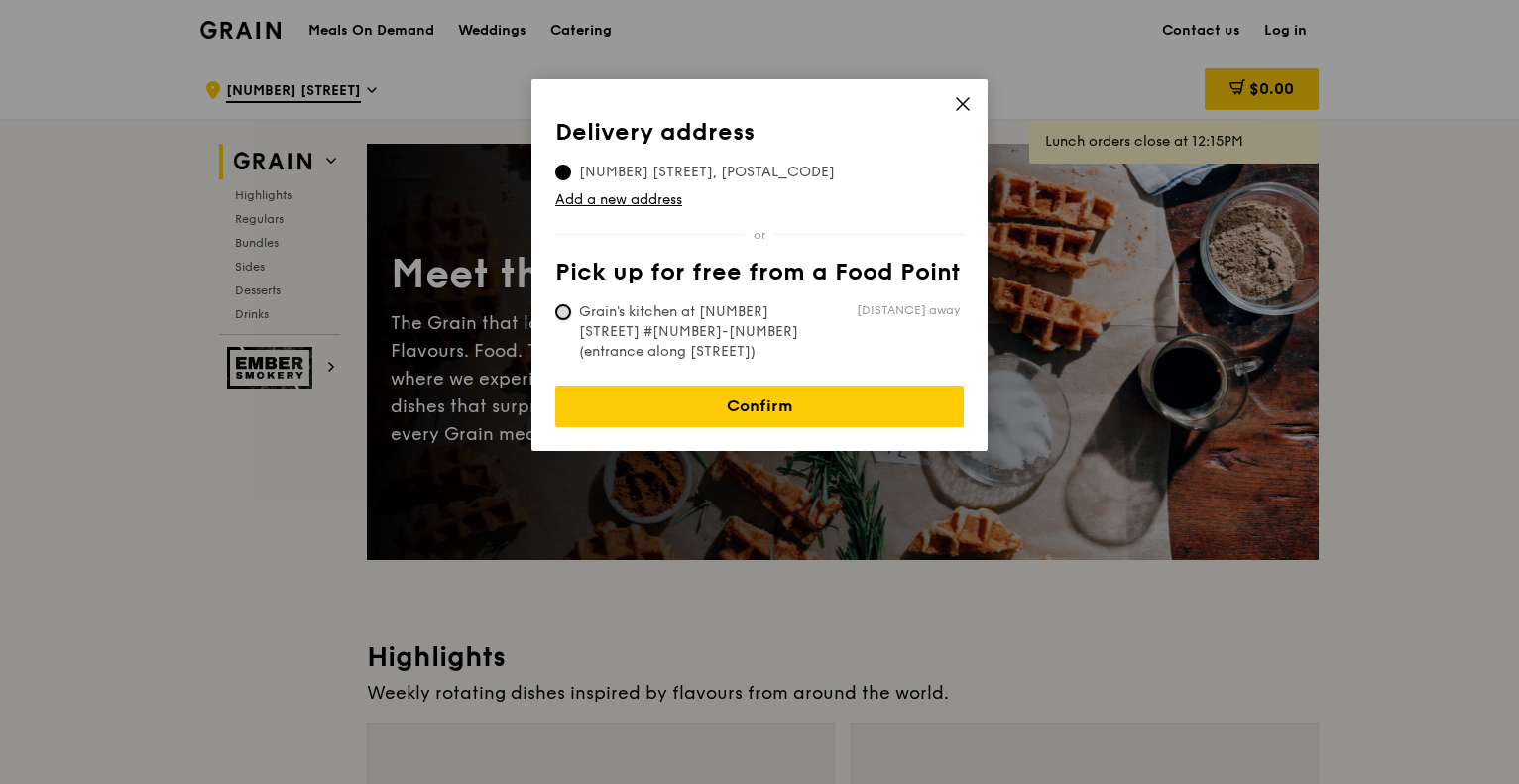 click on "Grain's kitchen at [NUMBER] [STREET] #[NUMBER]-[NUMBER] (entrance along [STREET])
[DISTANCE] away" at bounding box center [563, 312] 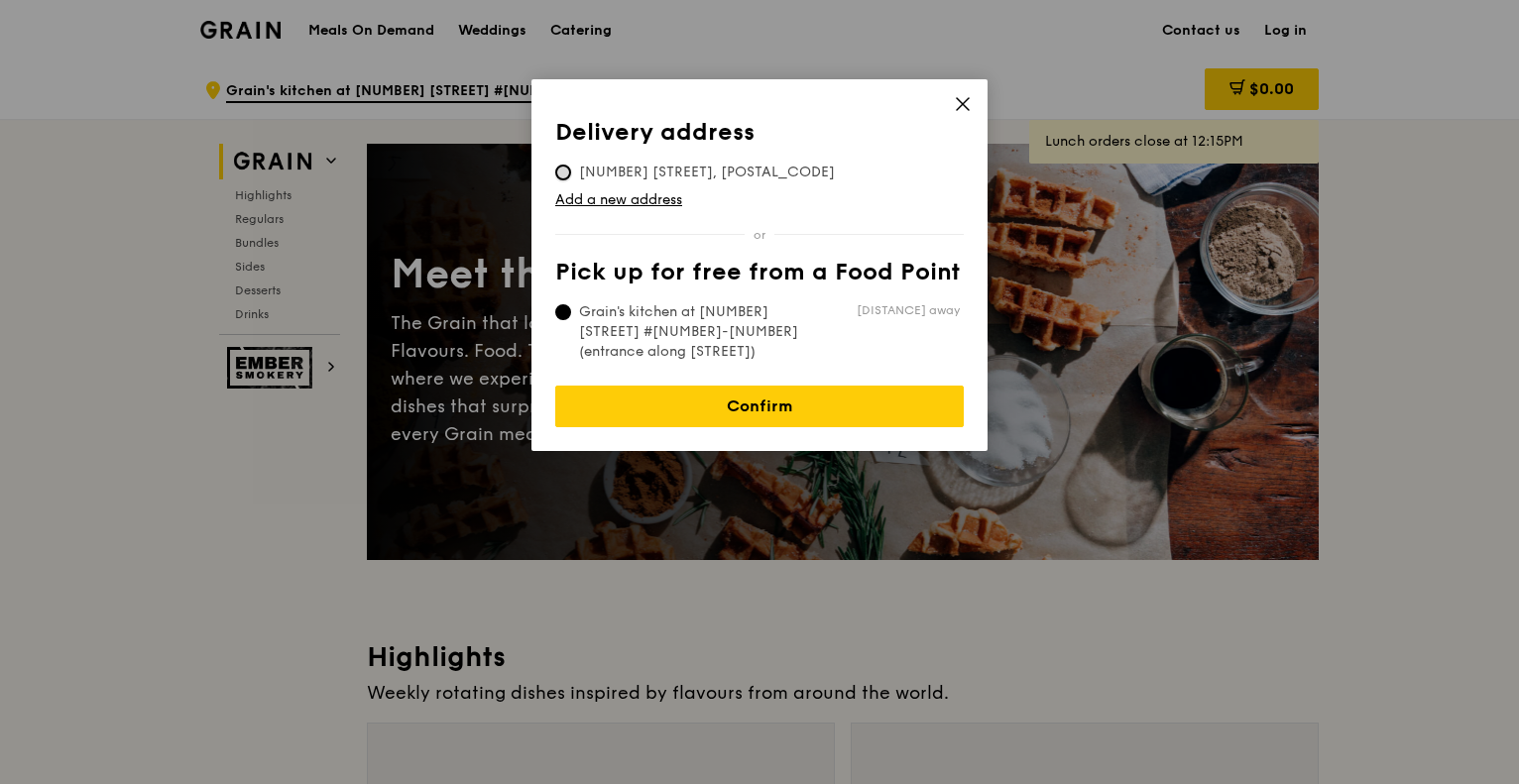 click on "[NUMBER] [STREET], [POSTAL_CODE]" at bounding box center [563, 172] 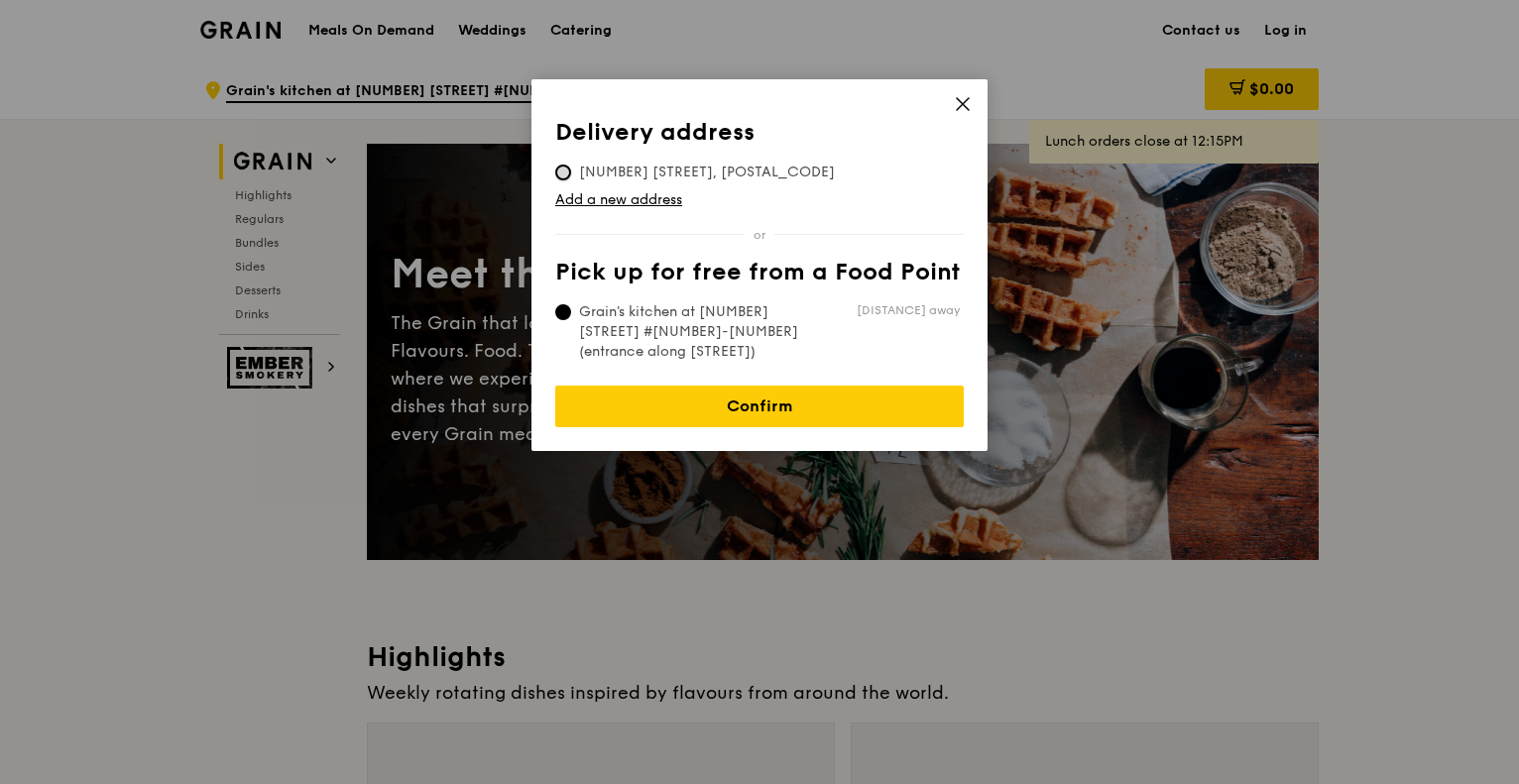 radio on "true" 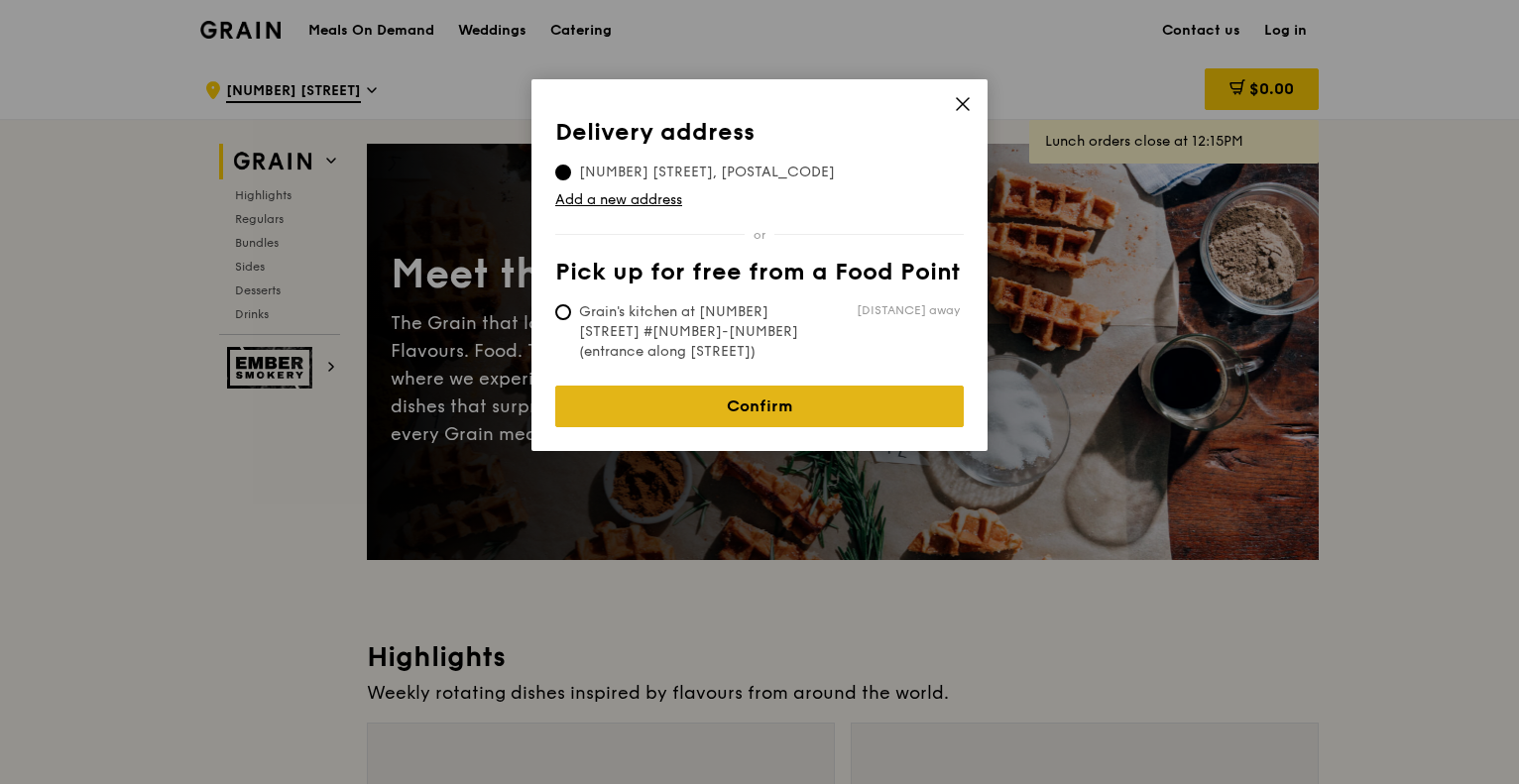 click on "Confirm" at bounding box center (760, 406) 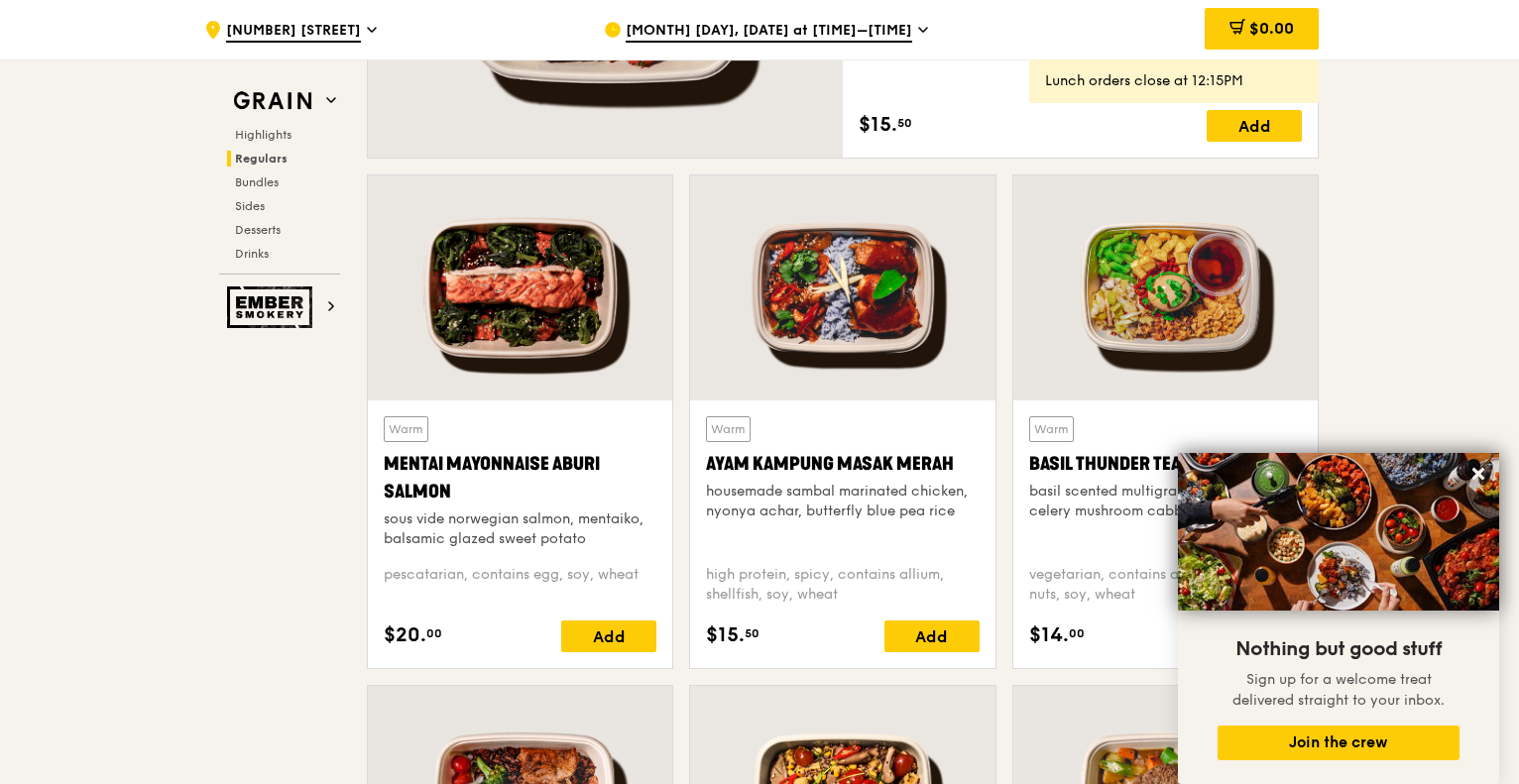 scroll, scrollTop: 1722, scrollLeft: 0, axis: vertical 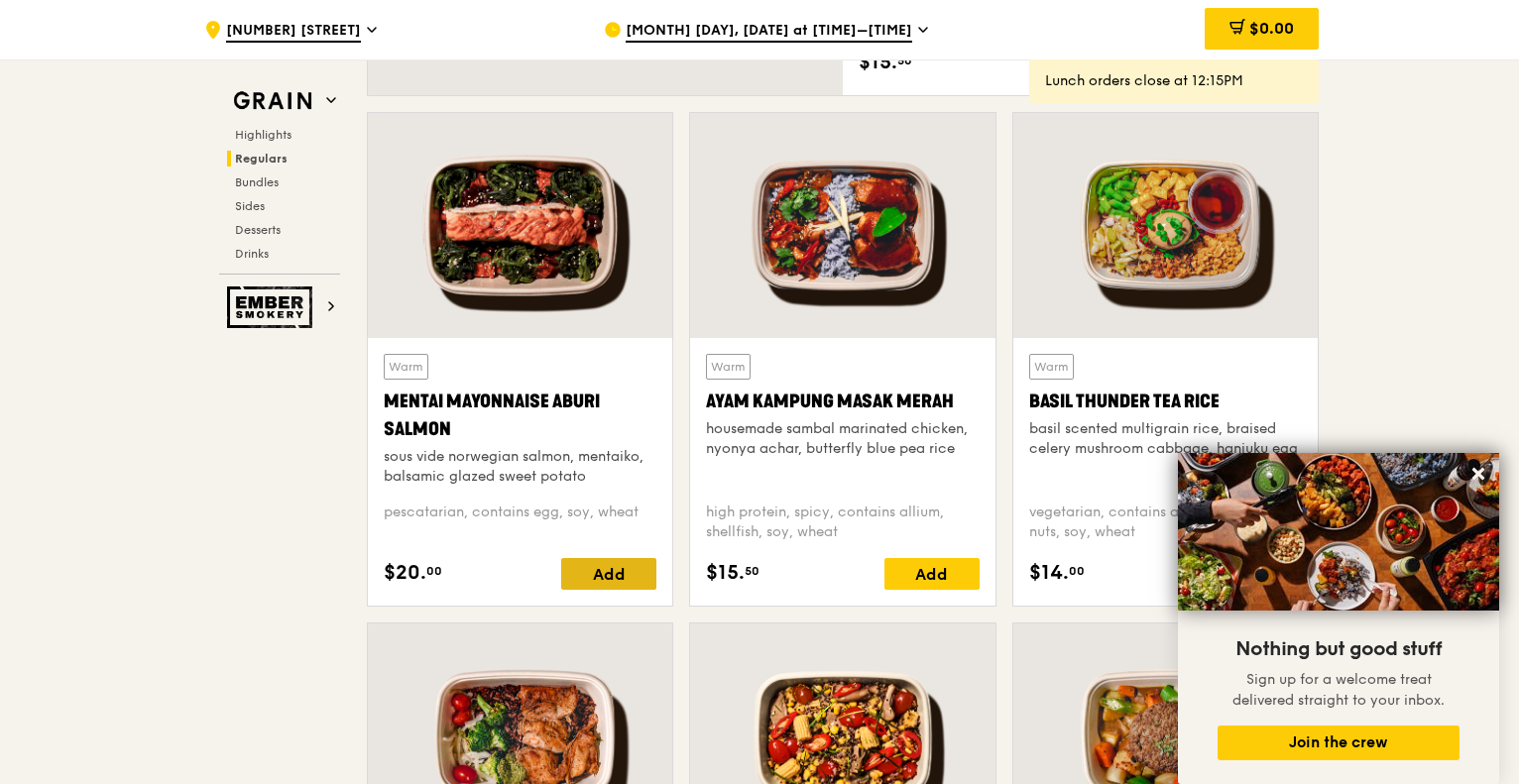 click on "Add" at bounding box center [609, 574] 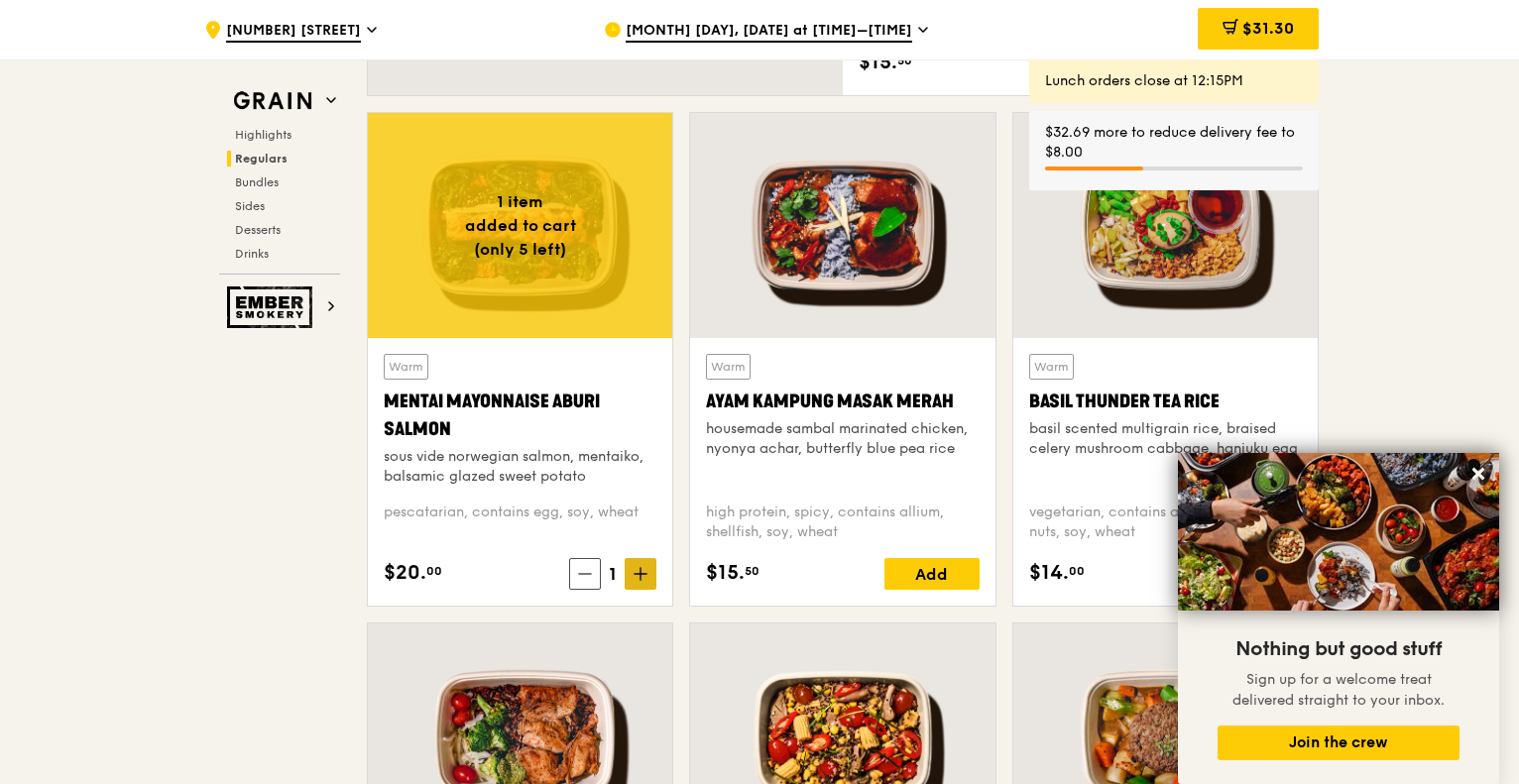 click 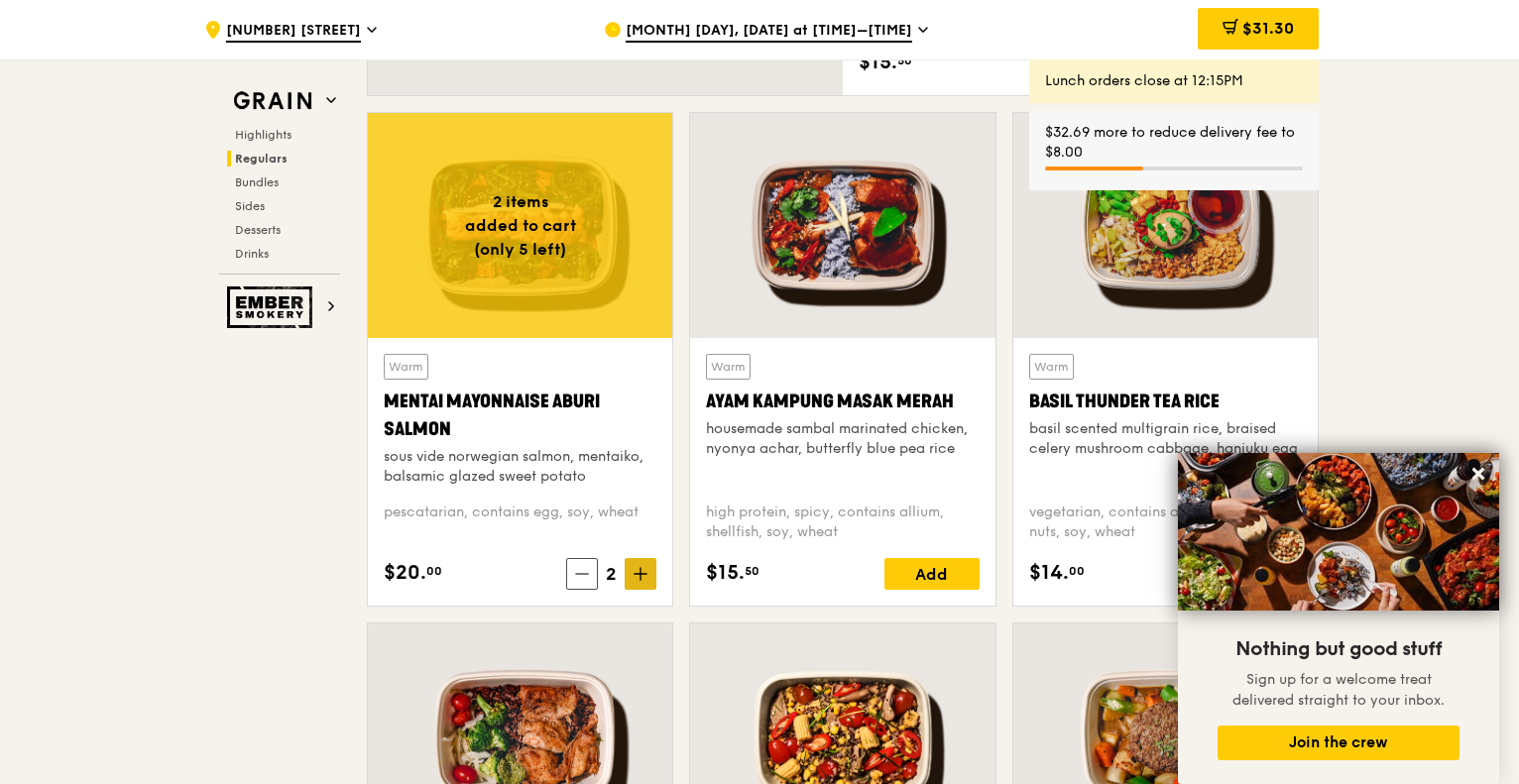 click on "Grain
Highlights
Regulars
Bundles
Sides
Desserts
Drinks
Ember Smokery
Meet the new Grain The Grain that loves to play. With ingredients. Flavours. Food. The kitchen is our happy place, where we experiment and cook up wholesome dishes that surprise and delight. And at the end of every Grain meal comes: “What will we  eat next?”
Highlights
Weekly rotating dishes inspired by flavours from around the world.
Warm
Grain's Curry Chicken Stew (and buns)
nyonya curry paste, mini bread roll, roasted potato
spicy, contains allium, dairy, egg, soy, wheat
$[PRICE].
[PRICE]
Add
Warm
Assam Spiced Fish Curry
assam spiced broth, baked white fish, butterfly blue pea rice
pescatarian, spicy, contains allium, egg, nuts, shellfish, soy, wheat
$[PRICE].
[PRICE]
Add
2 items" at bounding box center [760, 2552] 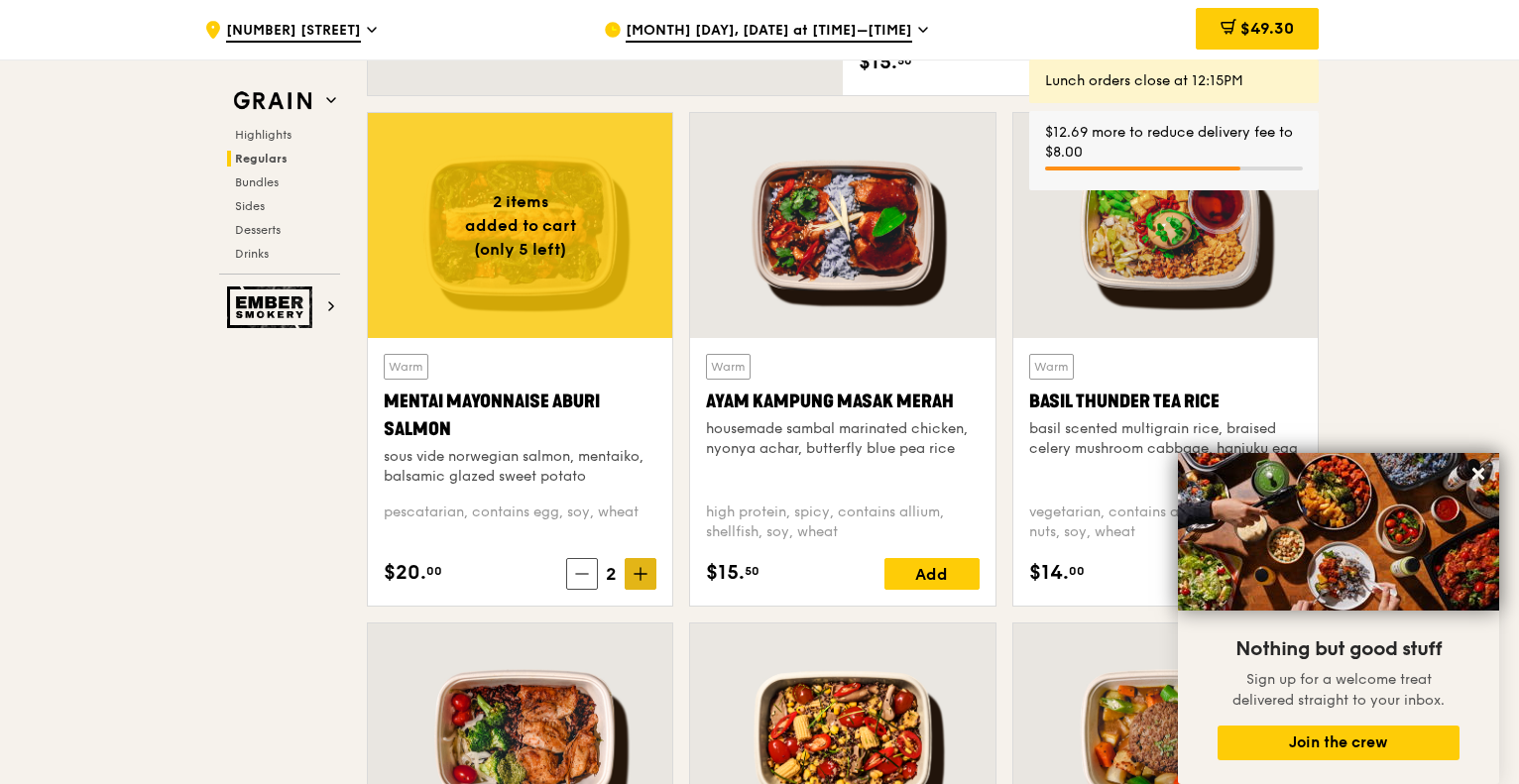 click 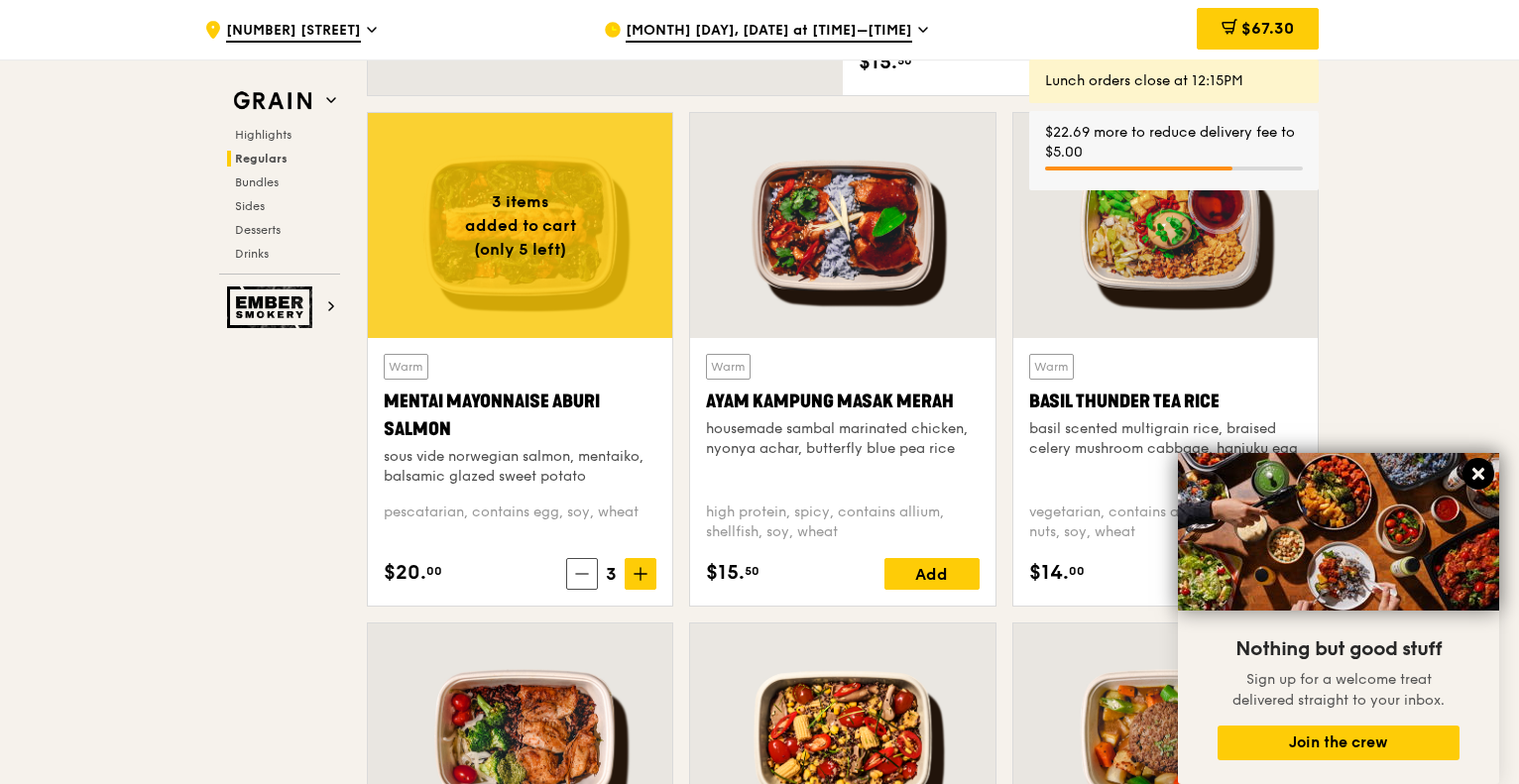 click 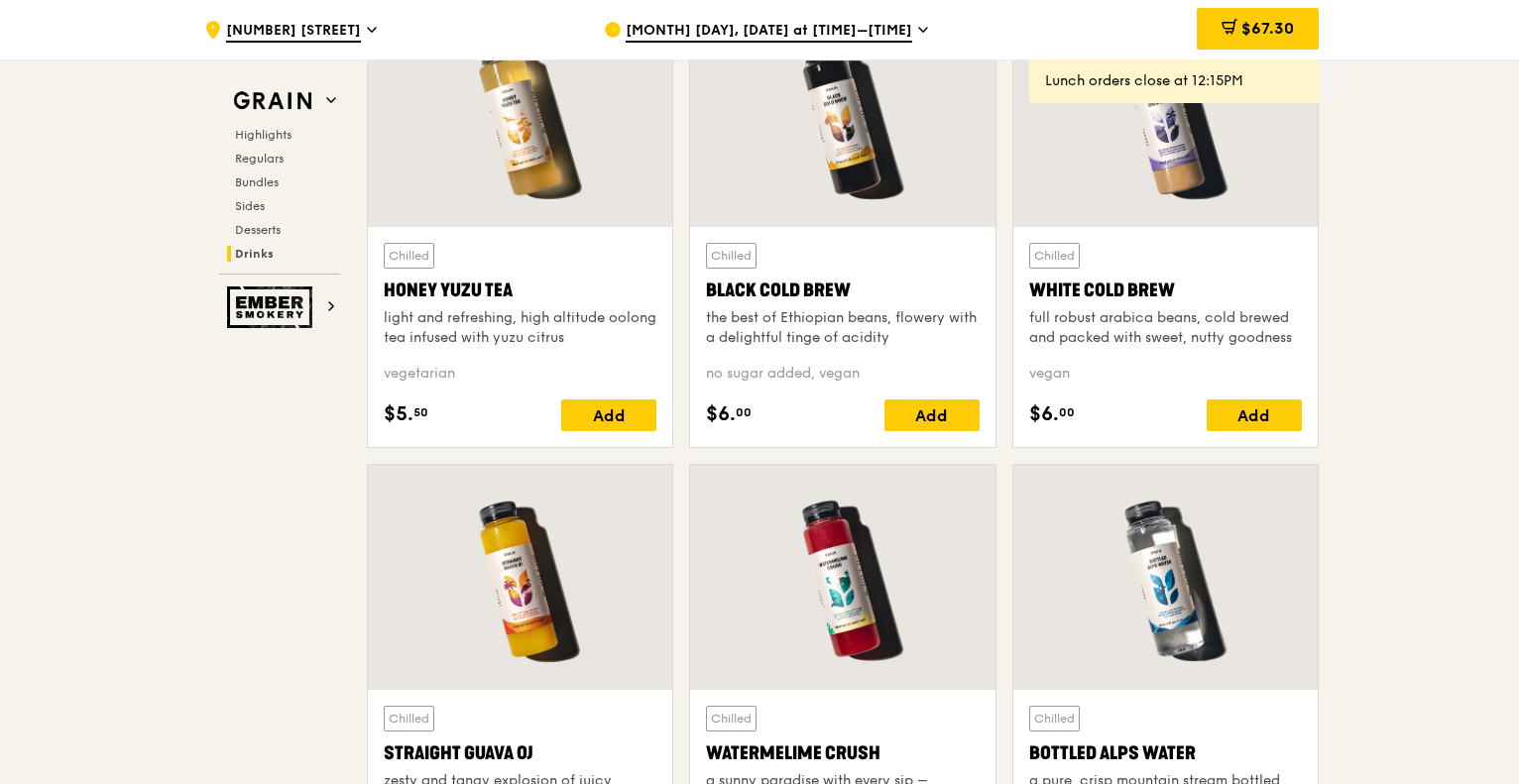 scroll, scrollTop: 7481, scrollLeft: 0, axis: vertical 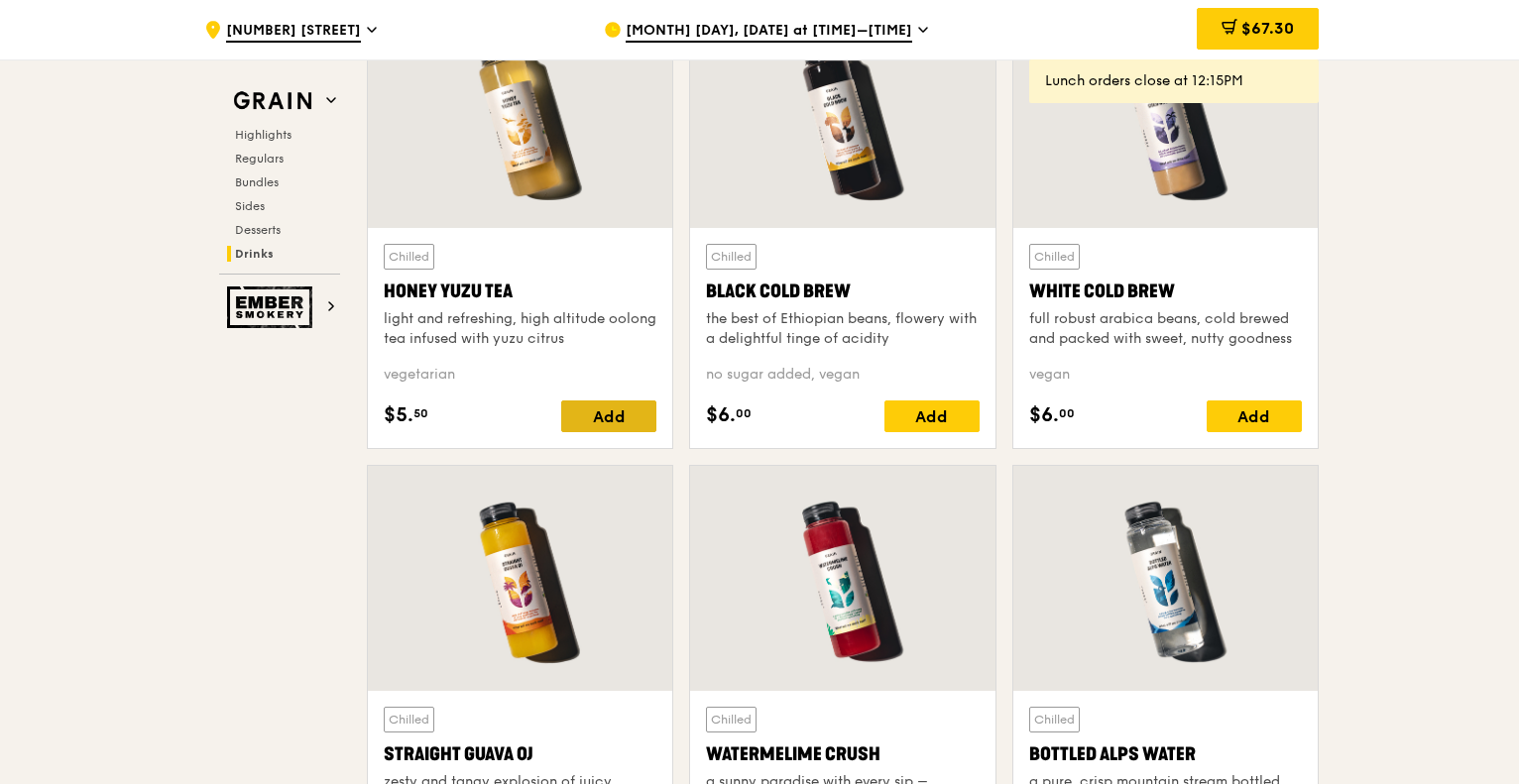 click on "Add" at bounding box center (609, 416) 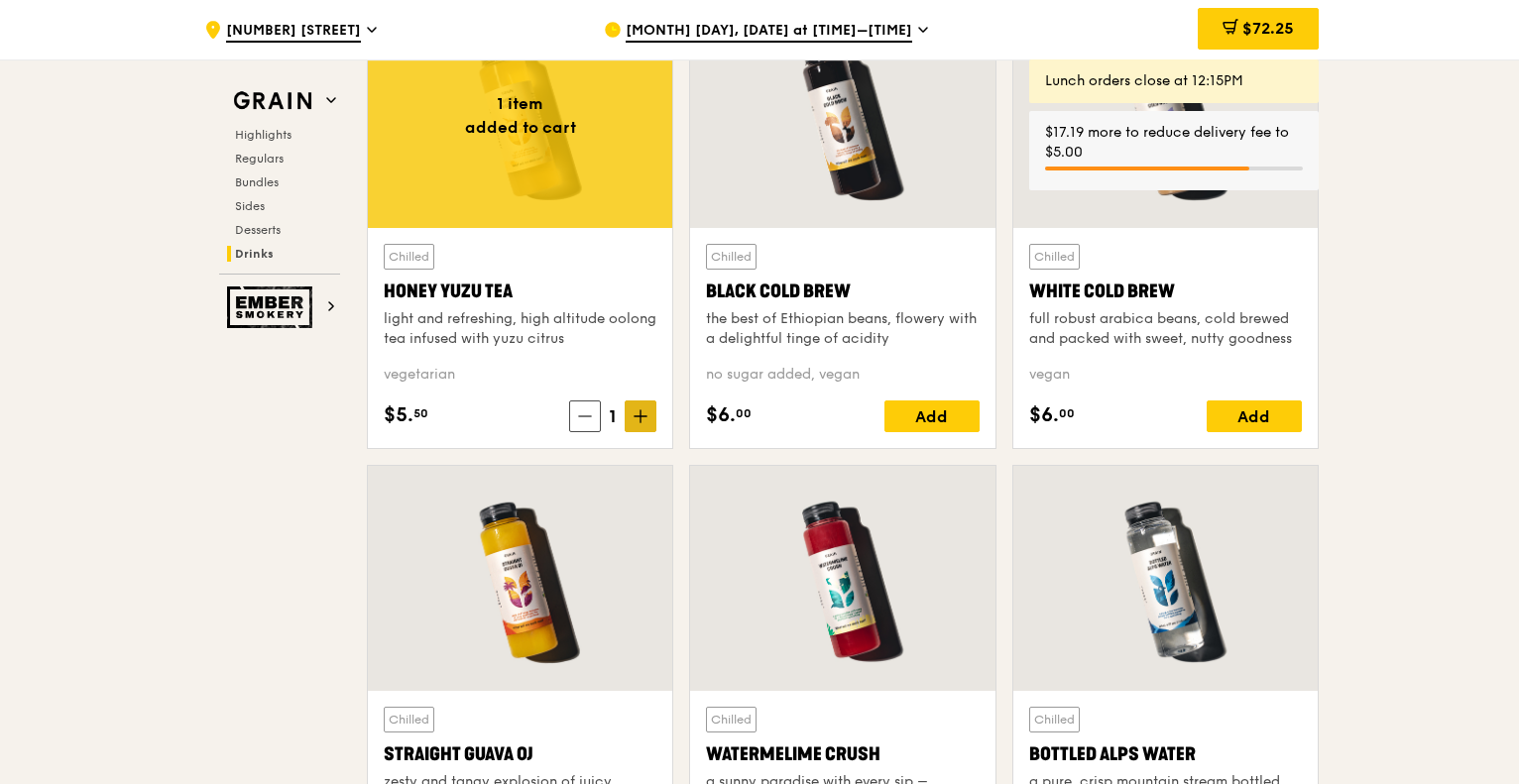 click 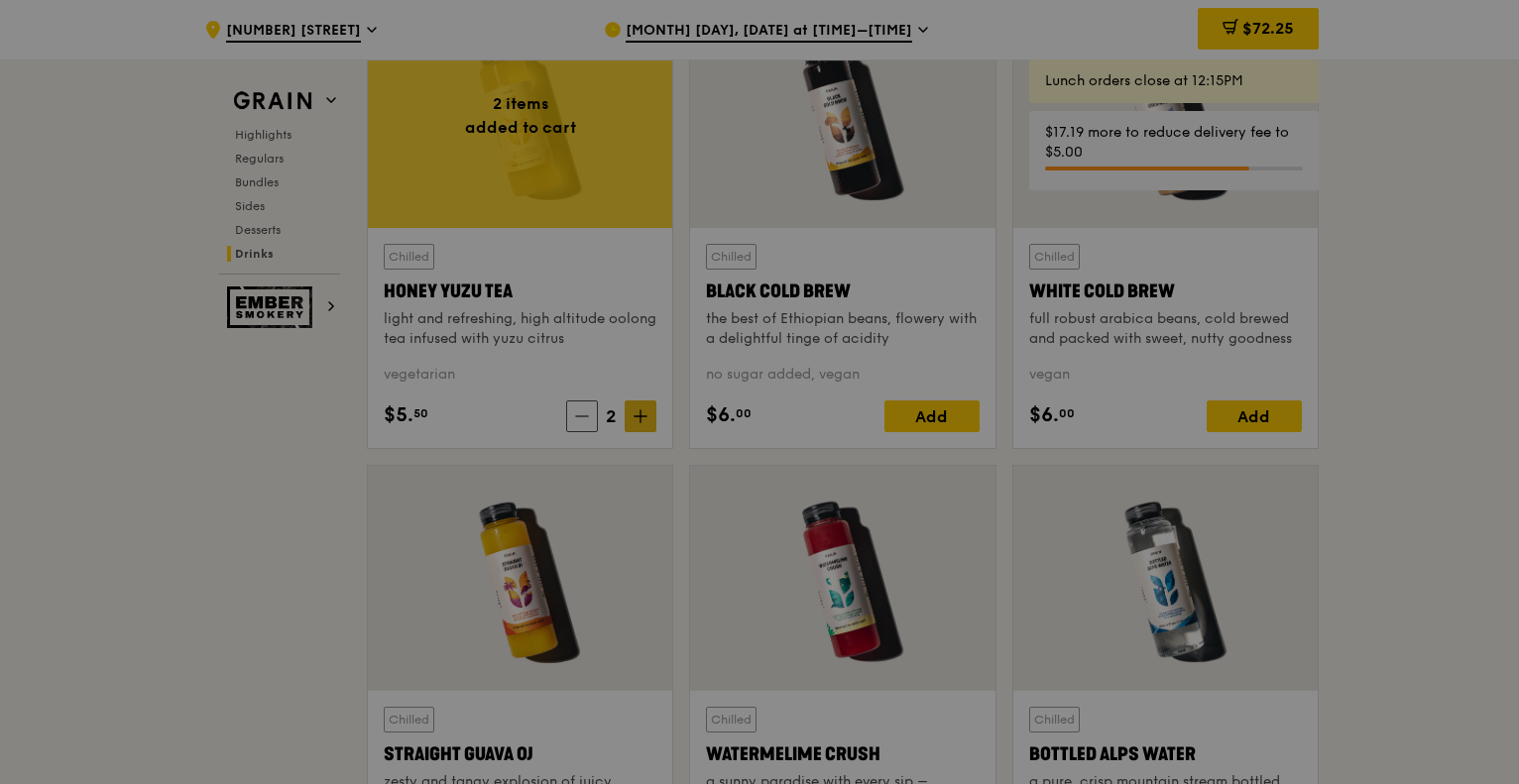 click on "Grain
Highlights
Regulars
Bundles
Sides
Desserts
Drinks
Ember Smokery
Meet the new Grain The Grain that loves to play. With ingredients. Flavours. Food. The kitchen is our happy place, where we experiment and cook up wholesome dishes that surprise and delight. And at the end of every Grain meal comes: “What will we  eat next?”
Highlights
Weekly rotating dishes inspired by flavours from around the world.
Warm
Grain's Curry Chicken Stew (and buns)
nyonya curry paste, mini bread roll, roasted potato
spicy, contains allium, dairy, egg, soy, wheat
$[PRICE].
[PRICE]
Add
Warm
Assam Spiced Fish Curry
assam spiced broth, baked white fish, butterfly blue pea rice
pescatarian, spicy, contains allium, egg, nuts, shellfish, soy, wheat
$[PRICE].
[PRICE]
Add
3 items" at bounding box center (760, -3207) 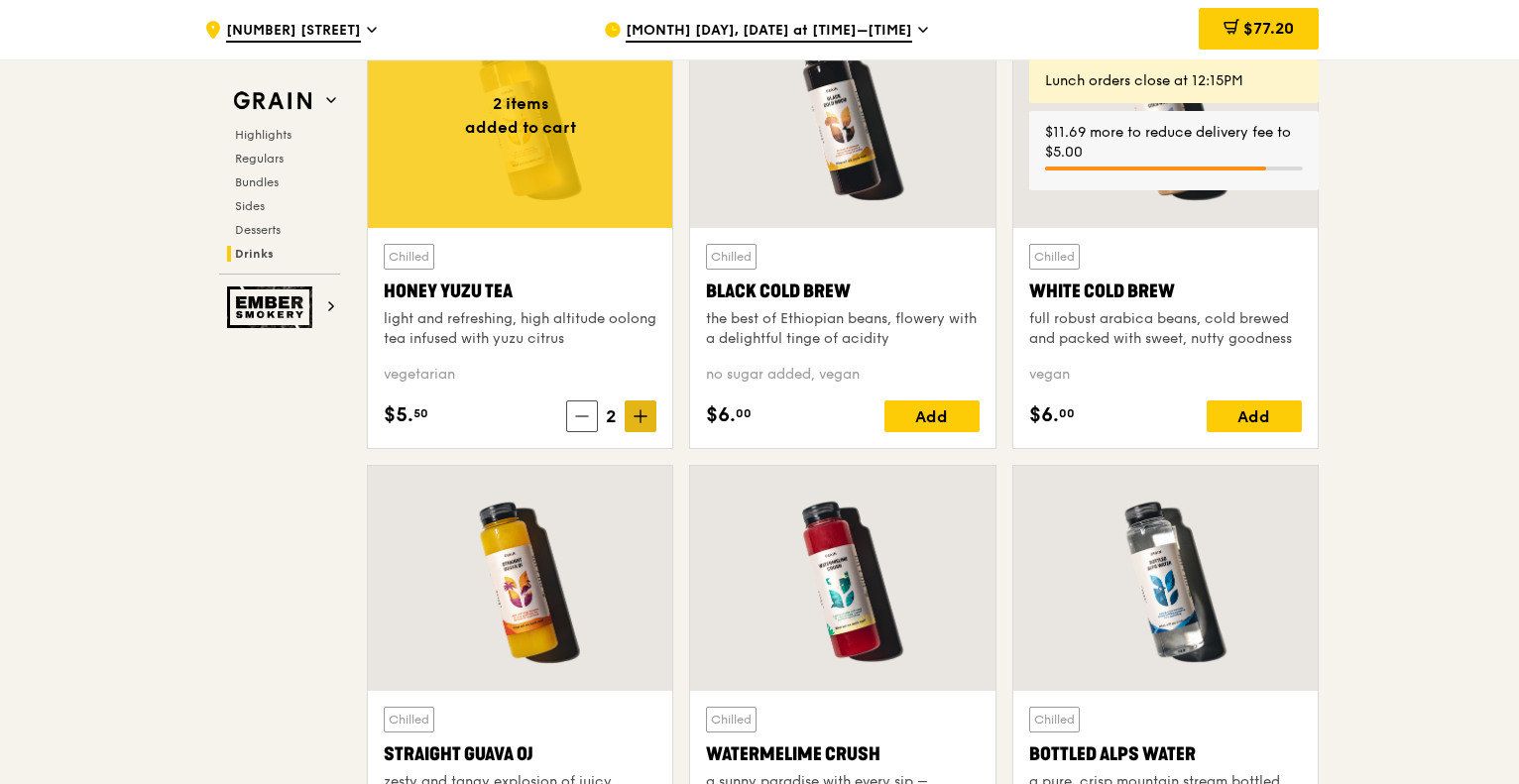 click 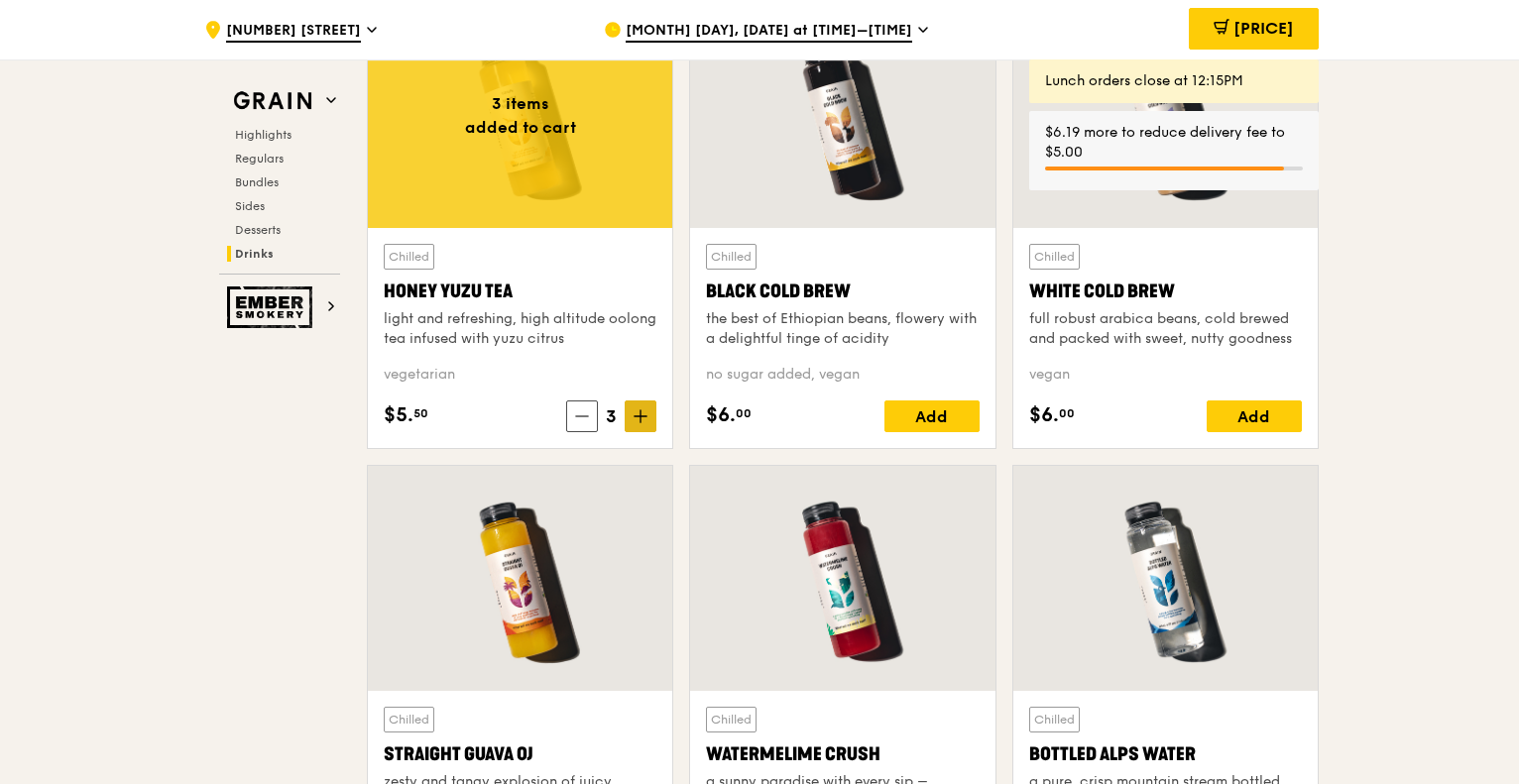 click 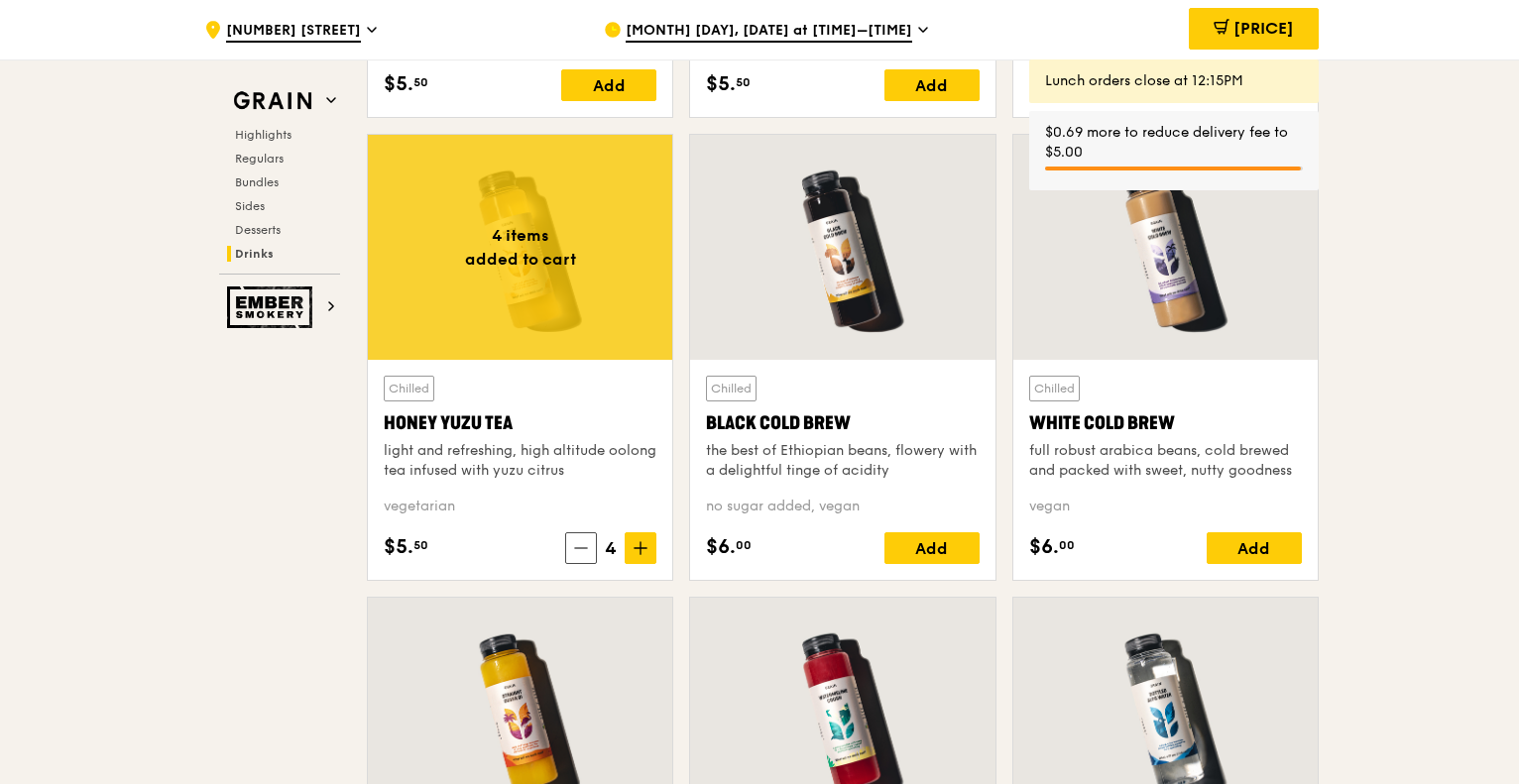 scroll, scrollTop: 7310, scrollLeft: 0, axis: vertical 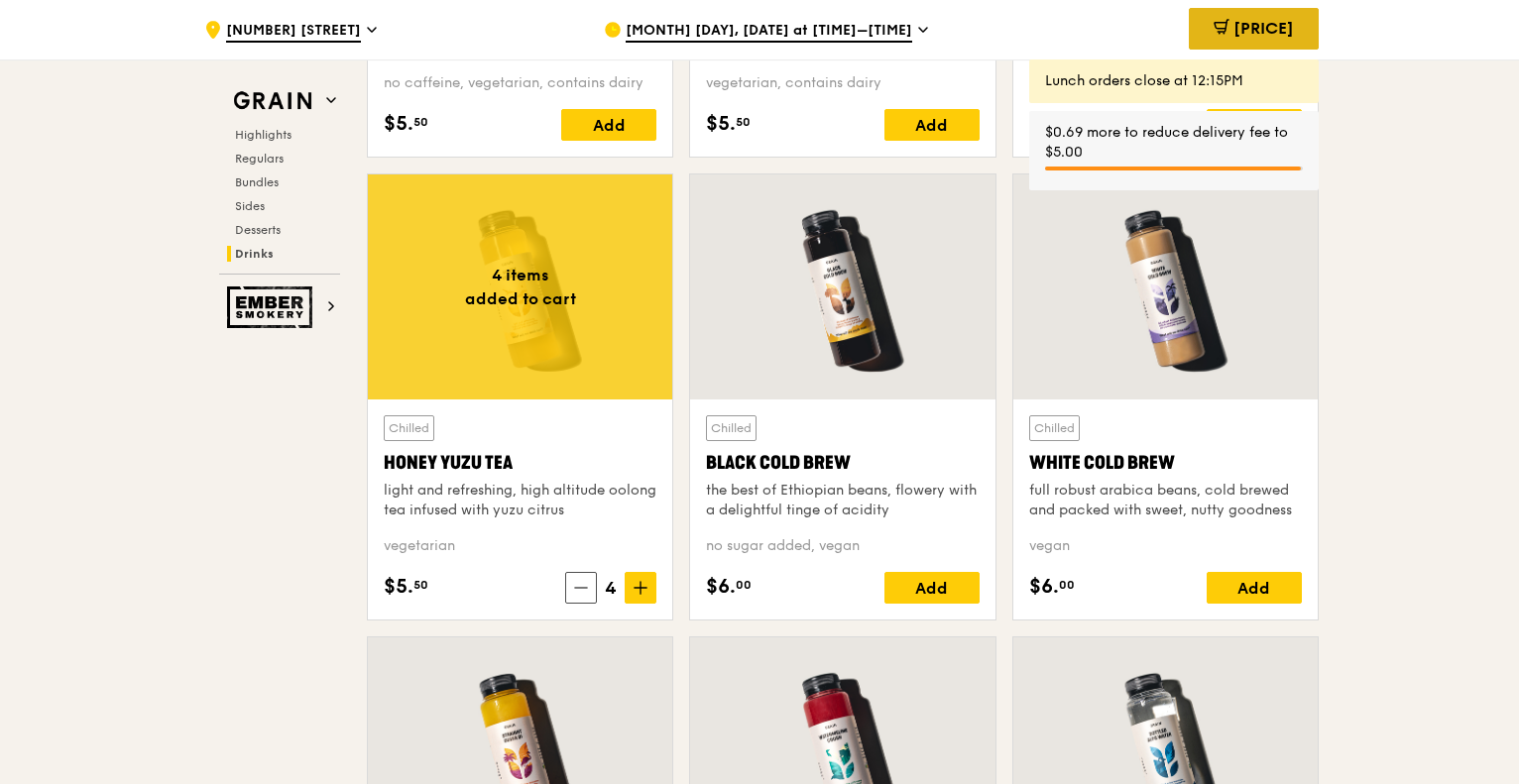 click on "[PRICE]" at bounding box center (1263, 28) 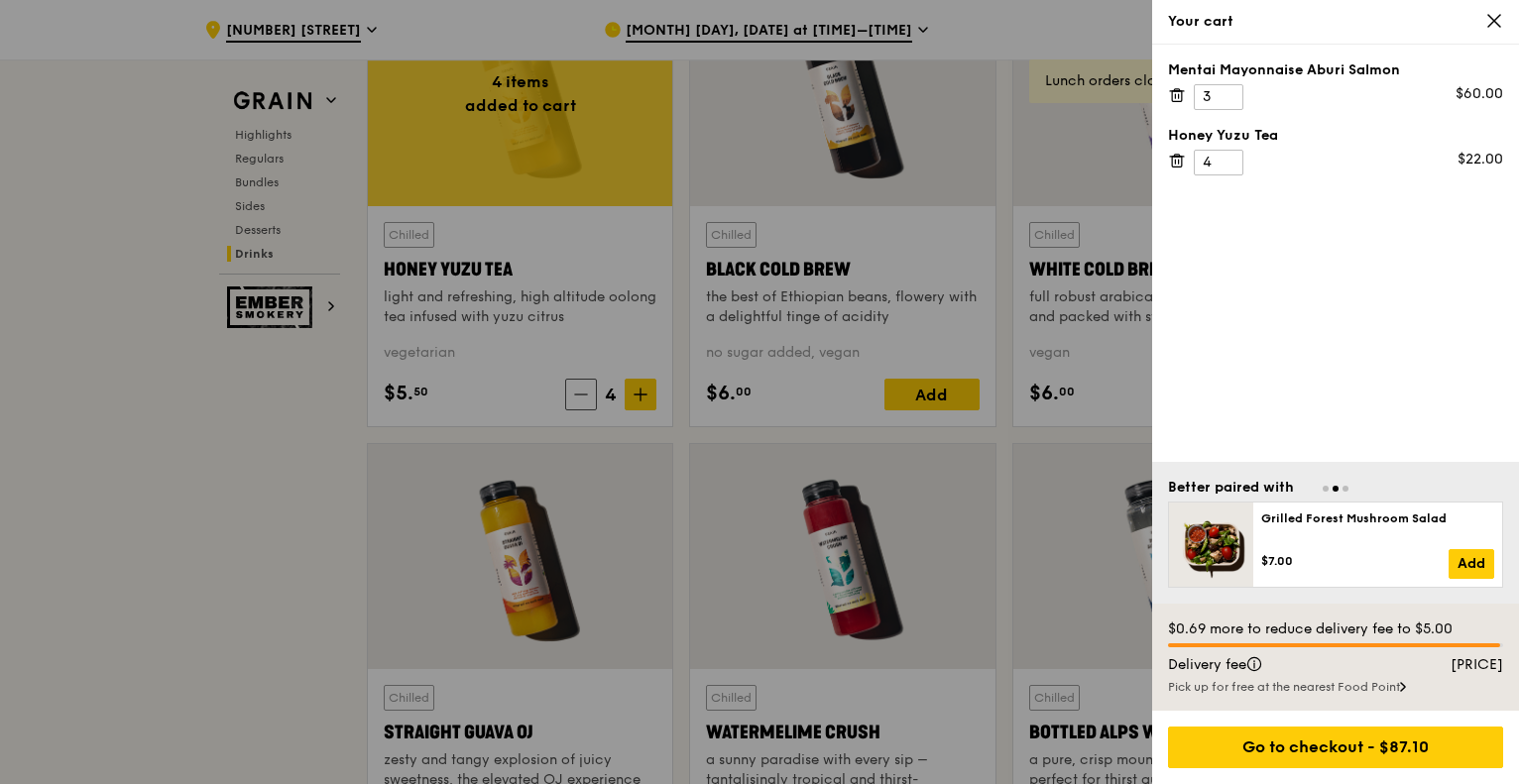 scroll, scrollTop: 7503, scrollLeft: 0, axis: vertical 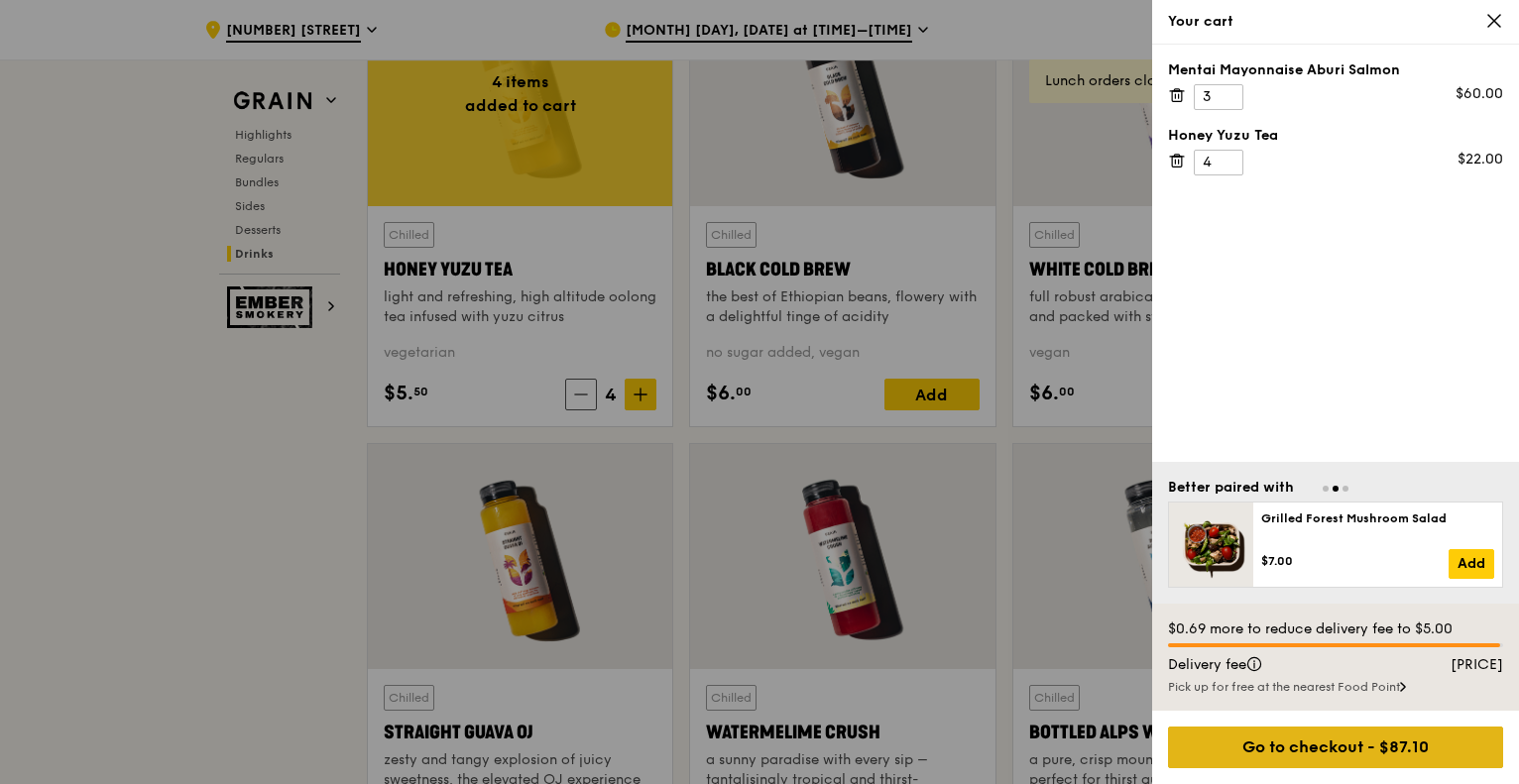 click on "Go to checkout - $87.10" at bounding box center [1336, 747] 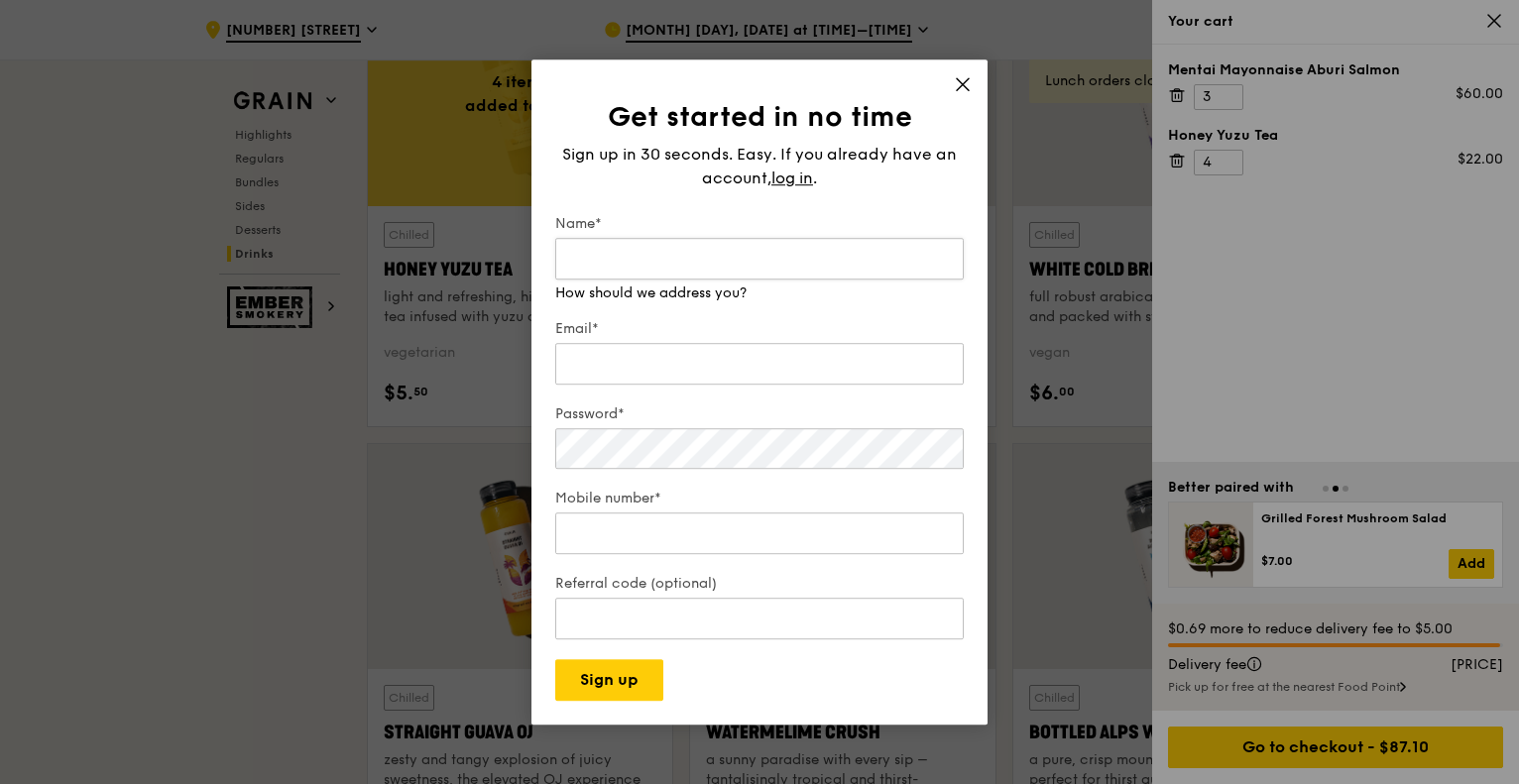 click on "Name*" at bounding box center (760, 259) 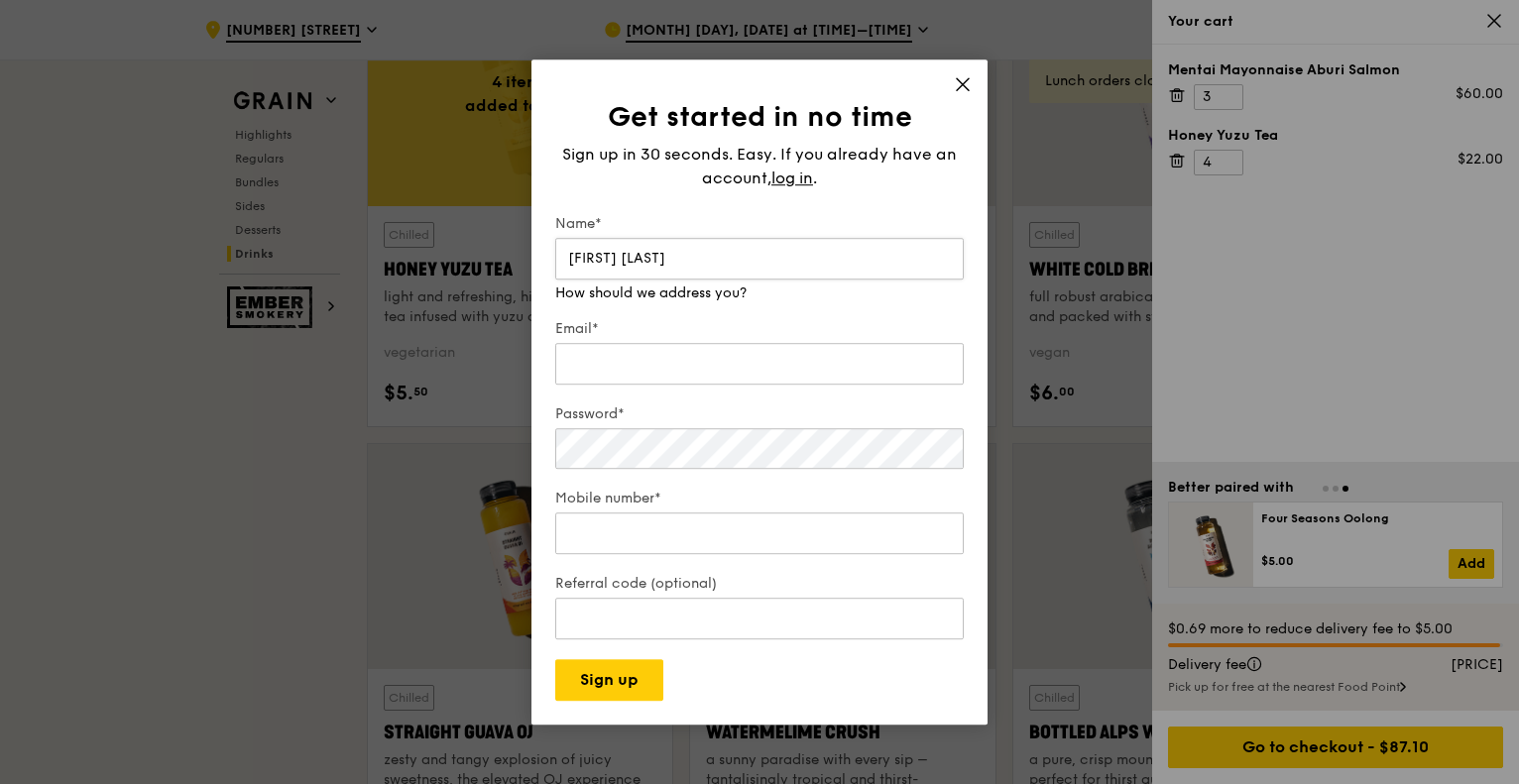 type on "[FIRST] [LAST]" 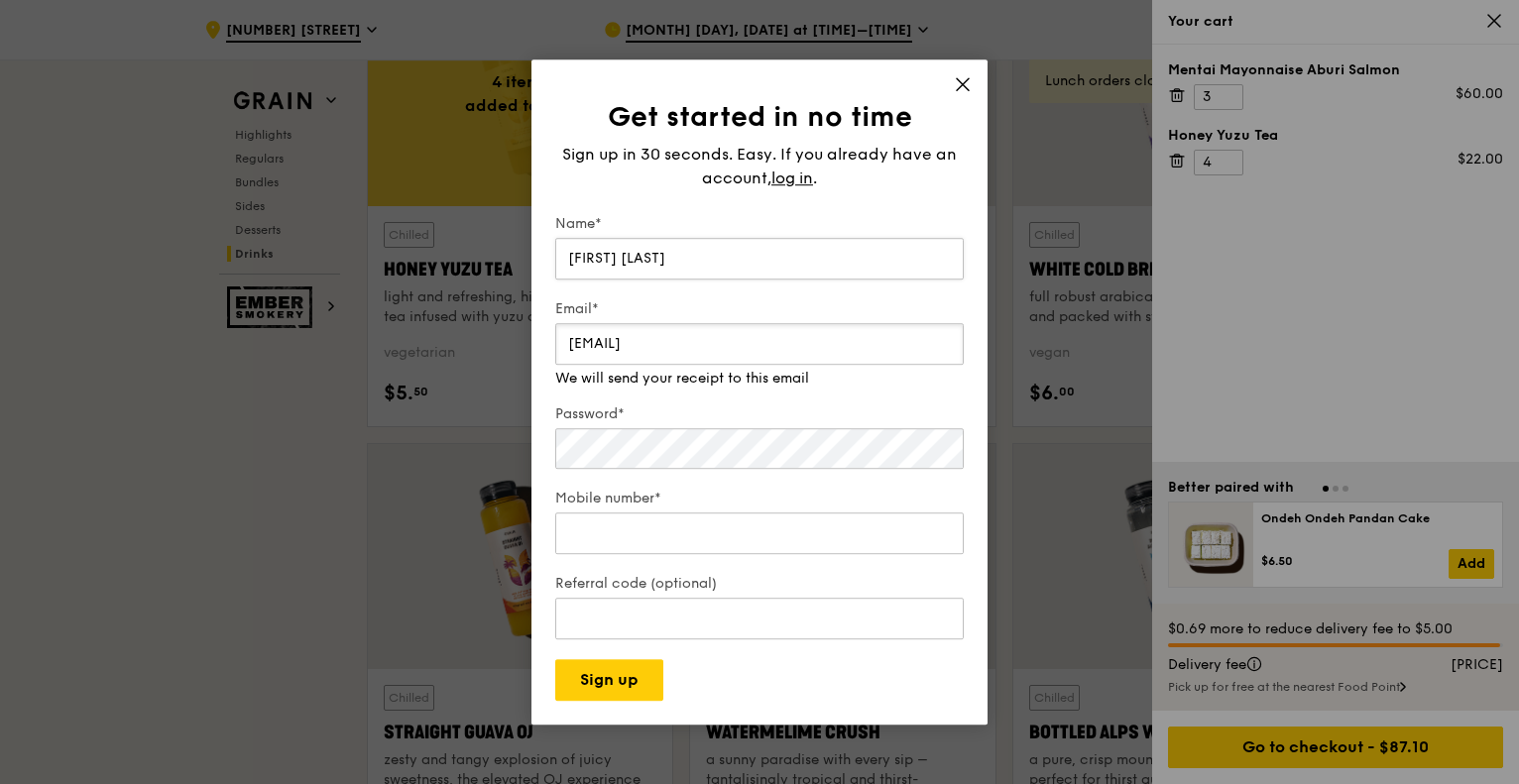 type on "[EMAIL]" 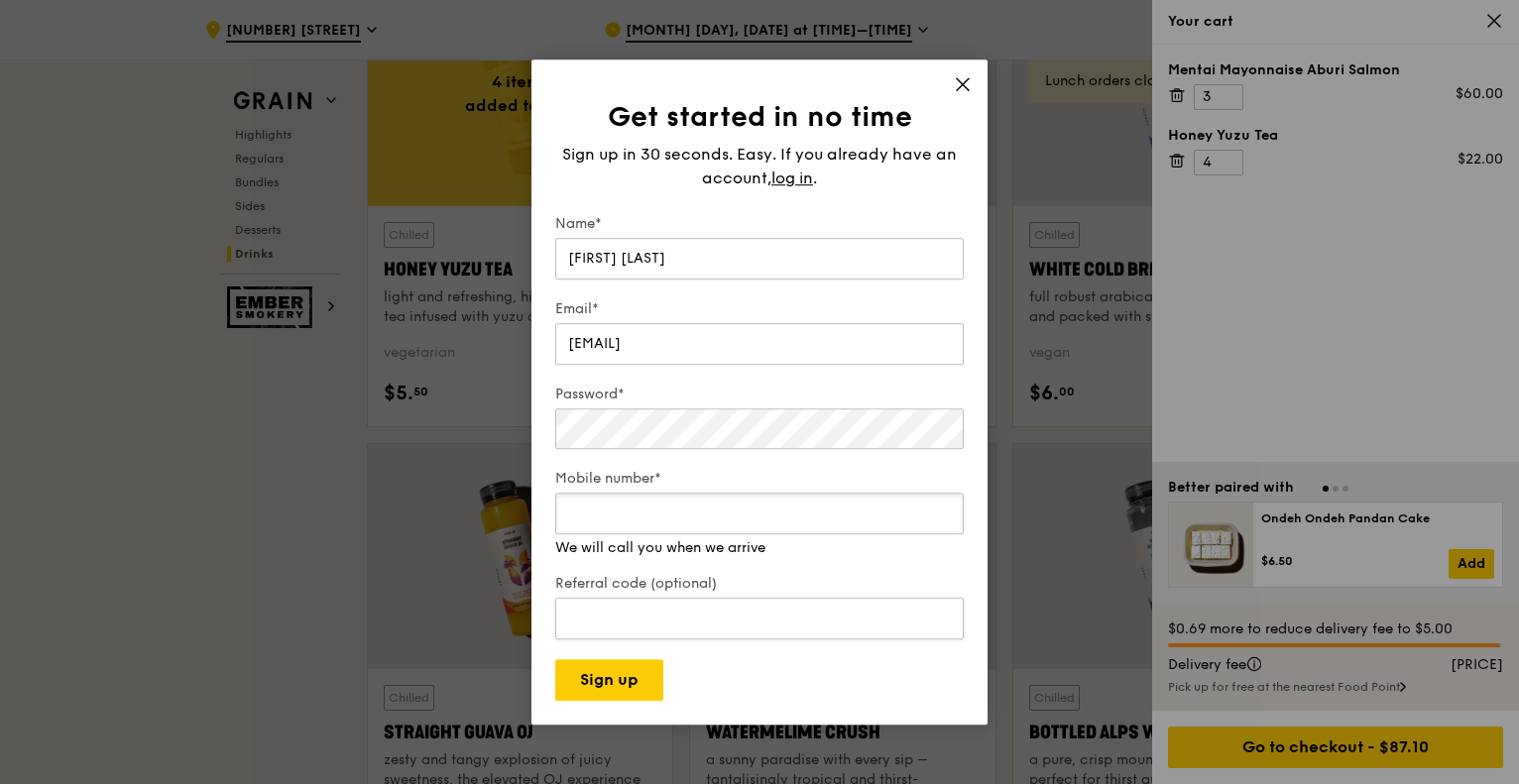 type on "[PHONE]" 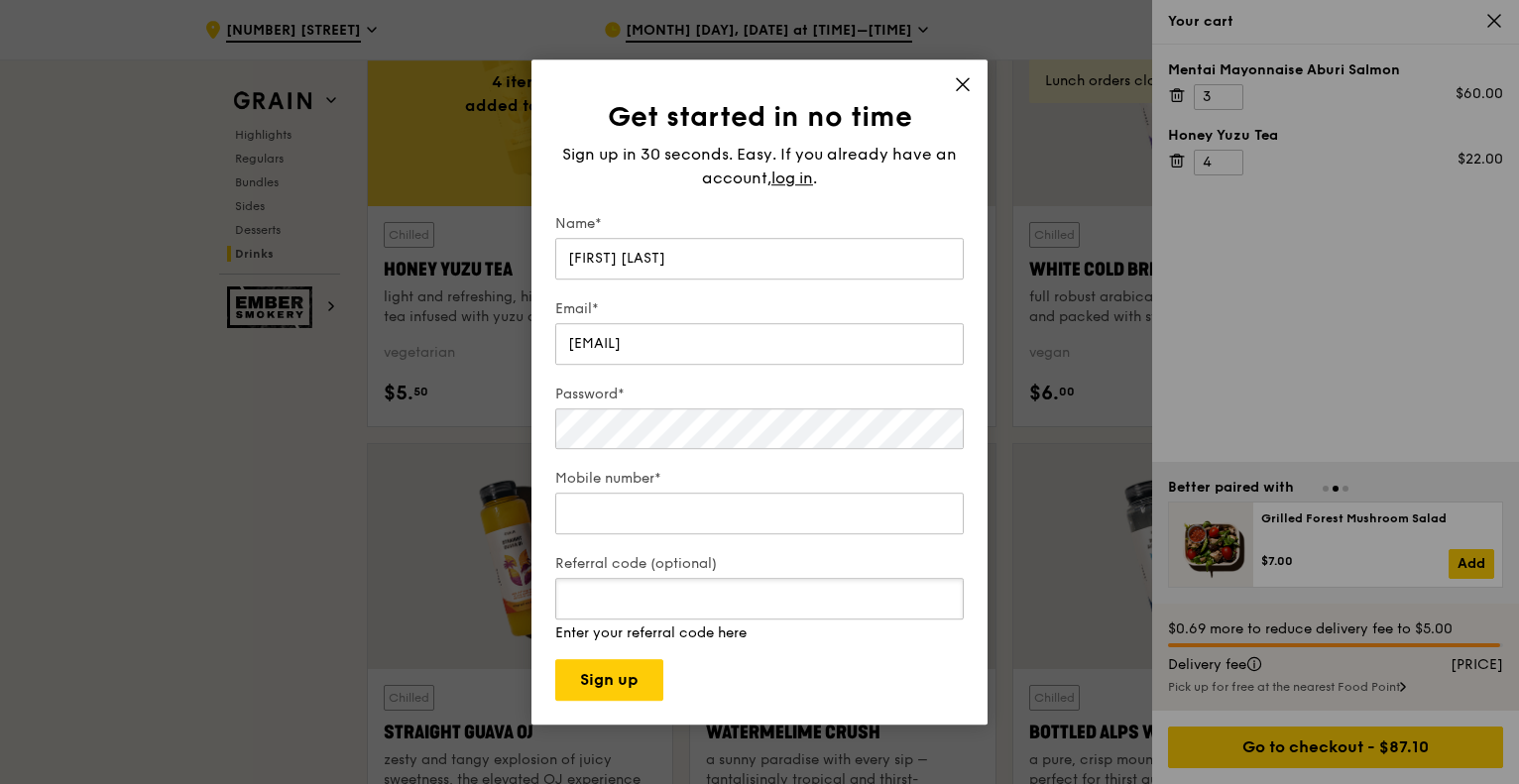 click on "Referral code (optional)" at bounding box center [760, 599] 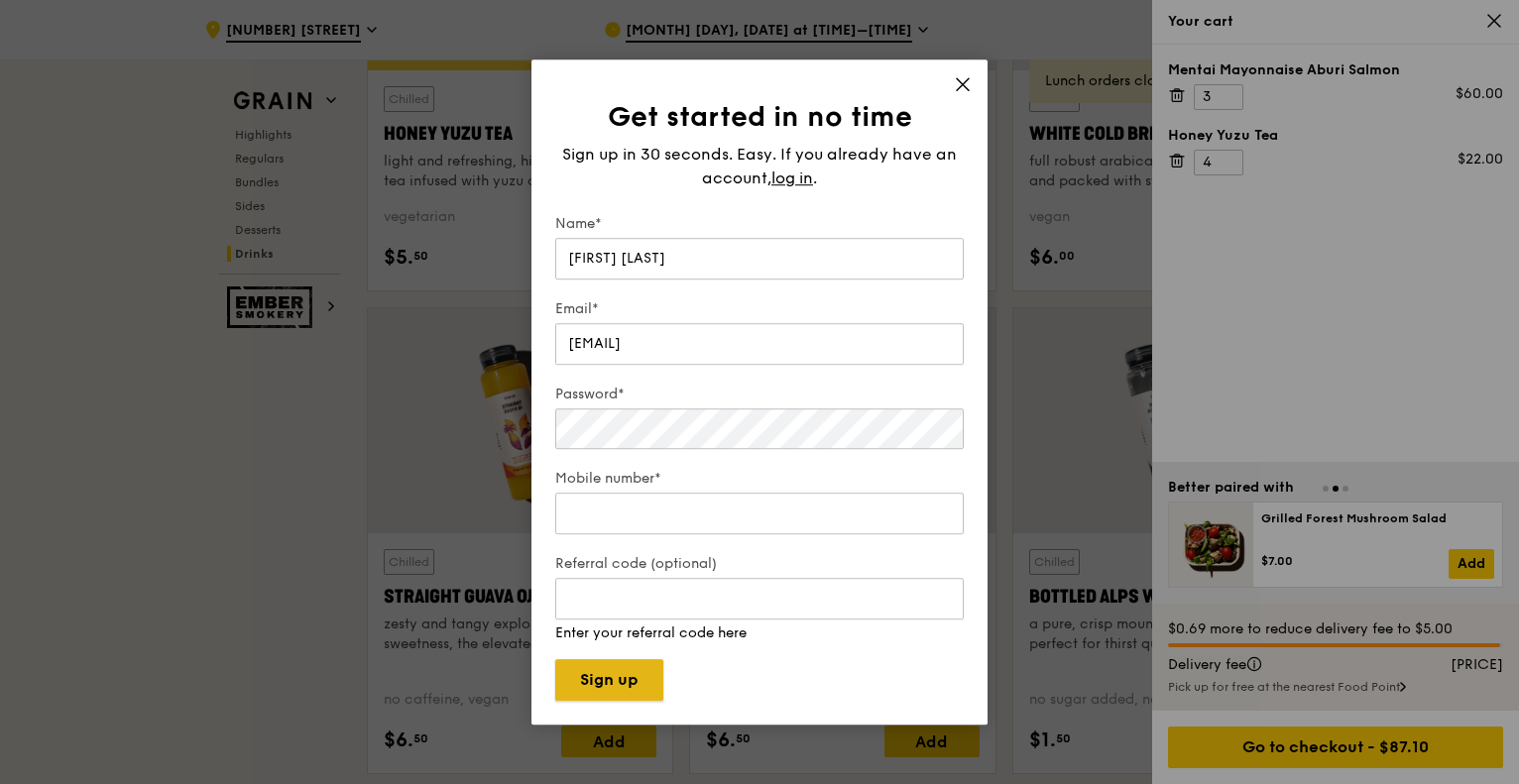 click on "Sign up" at bounding box center (609, 680) 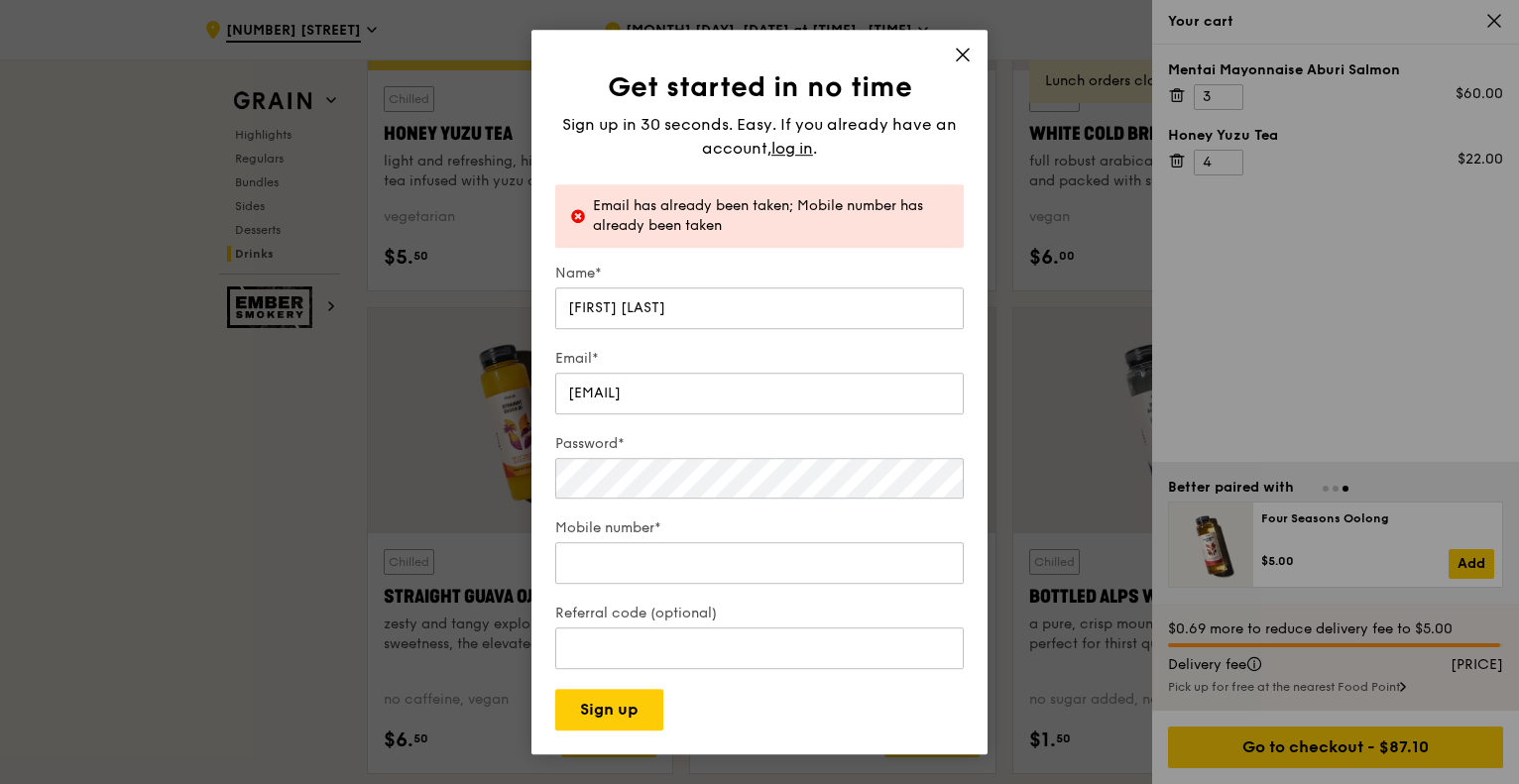 click 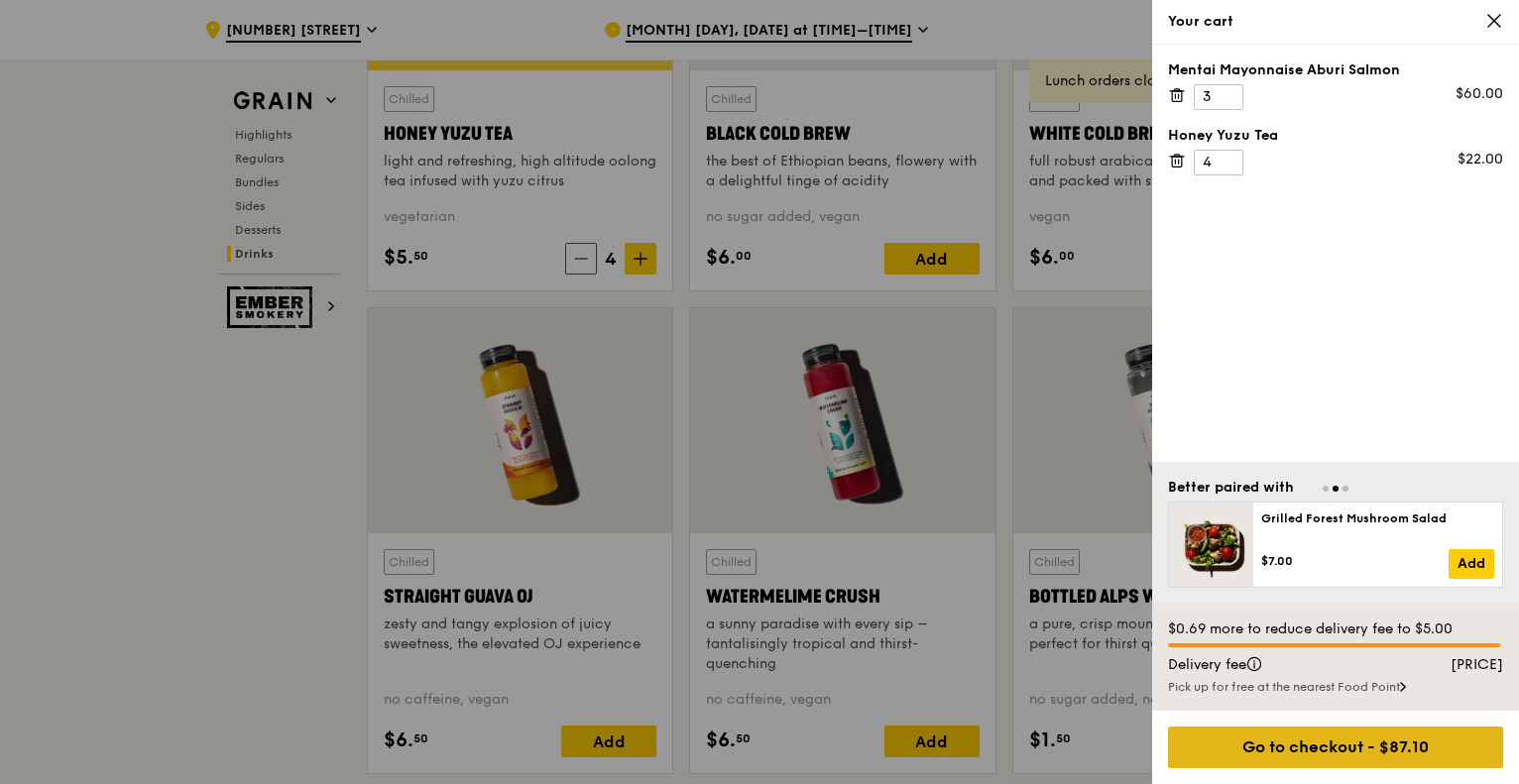 click on "Go to checkout - $87.10" at bounding box center [1336, 747] 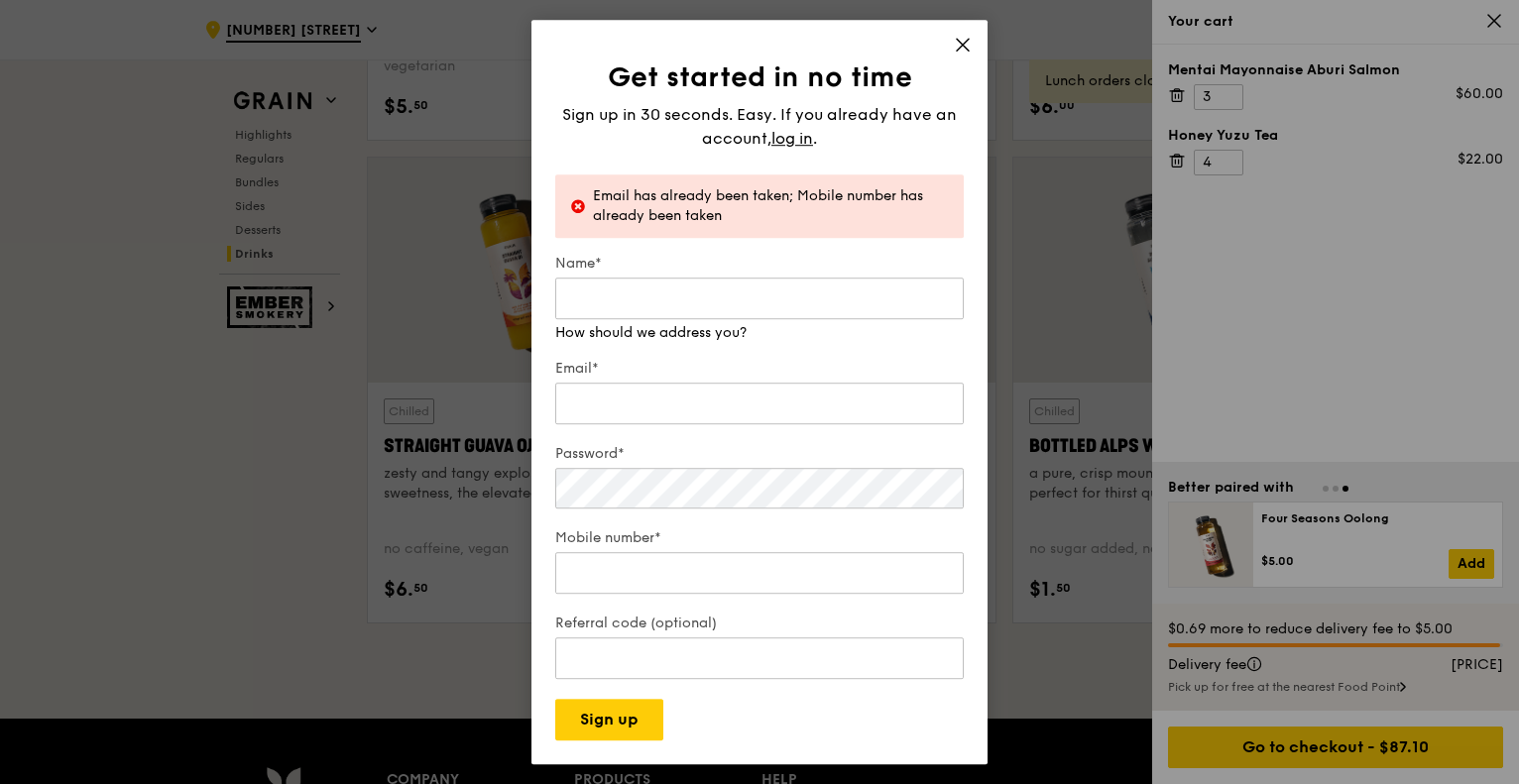scroll, scrollTop: 7765, scrollLeft: 0, axis: vertical 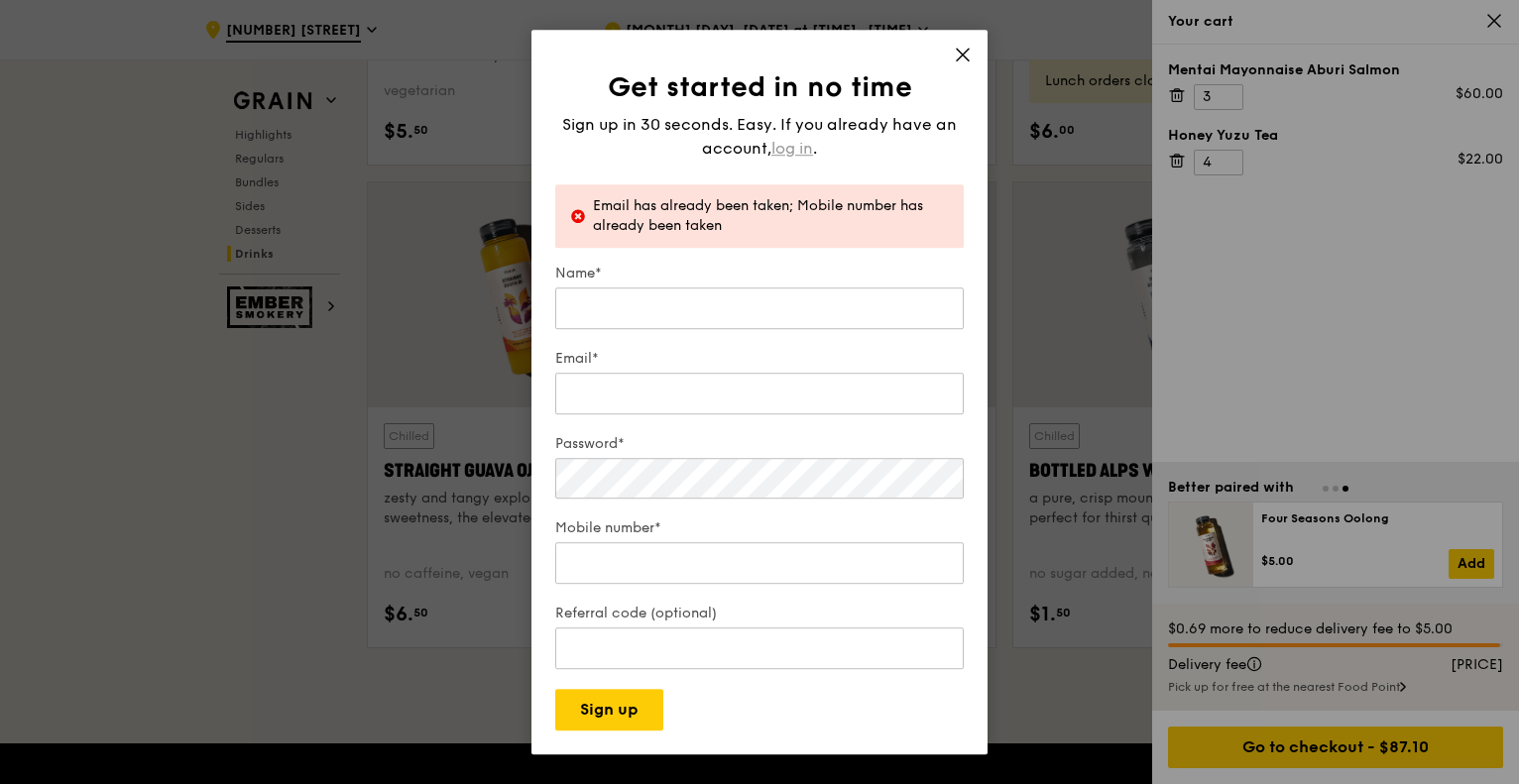 click on "log in" at bounding box center [792, 149] 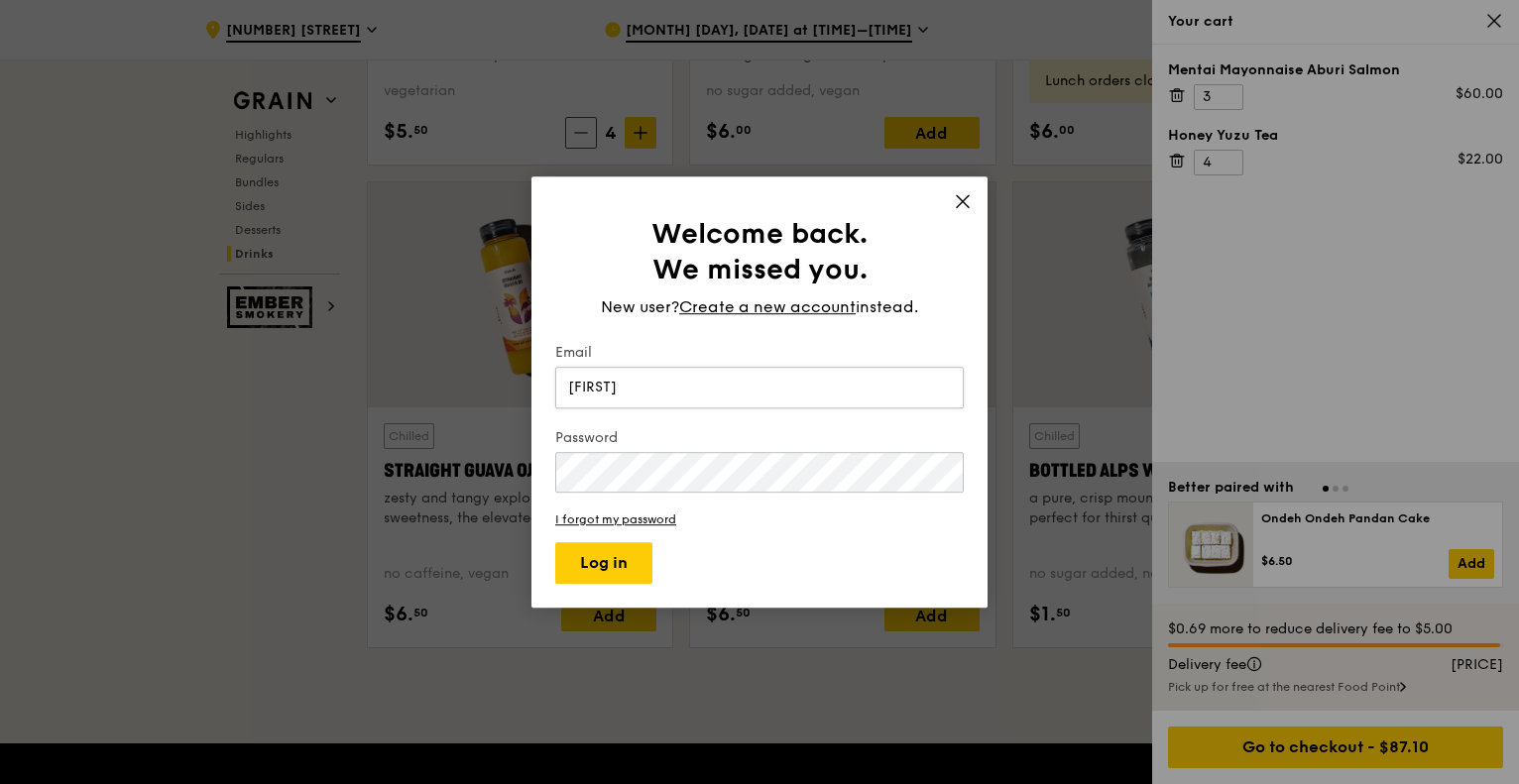 type on "[EMAIL]" 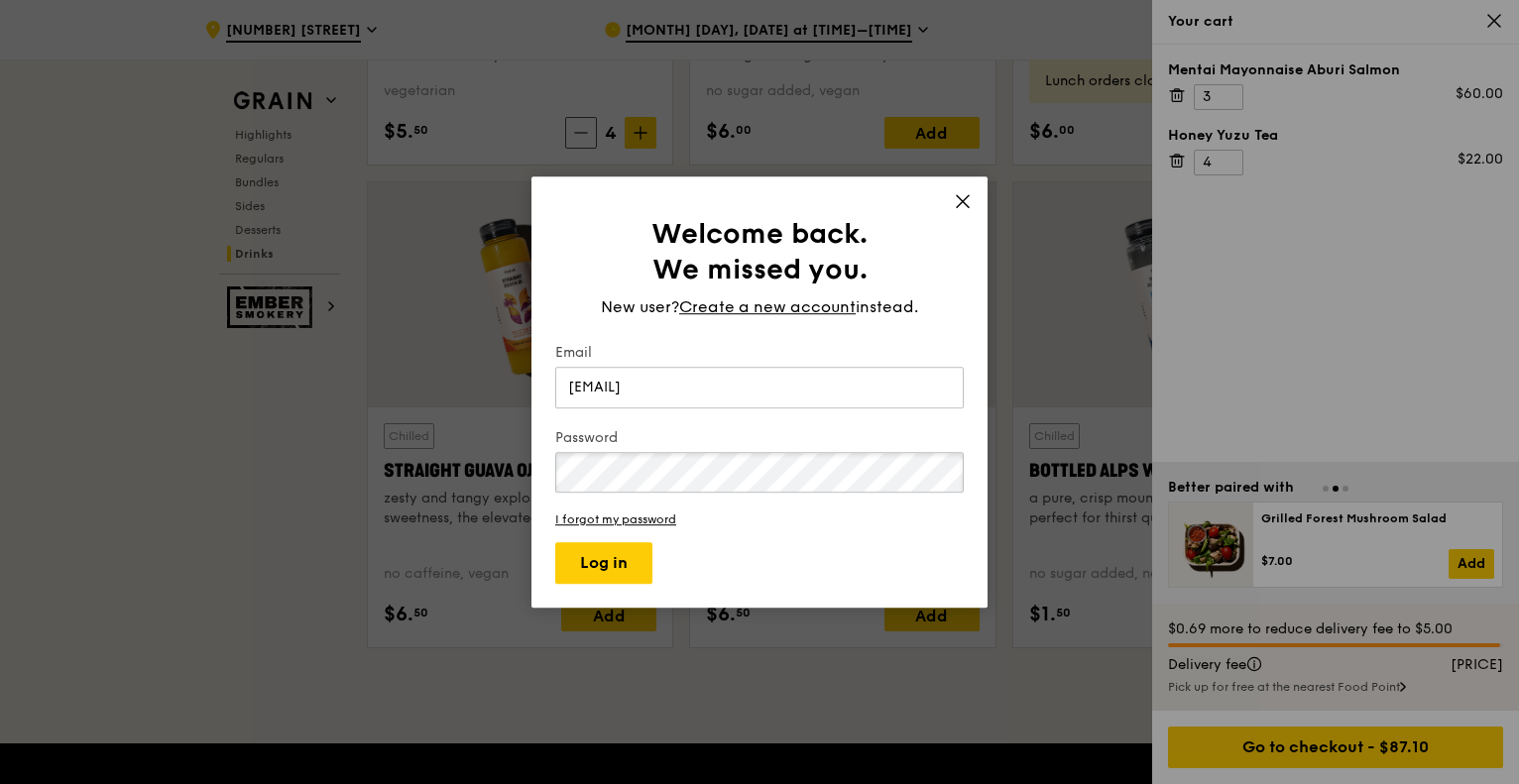 click on "Log in" at bounding box center (604, 563) 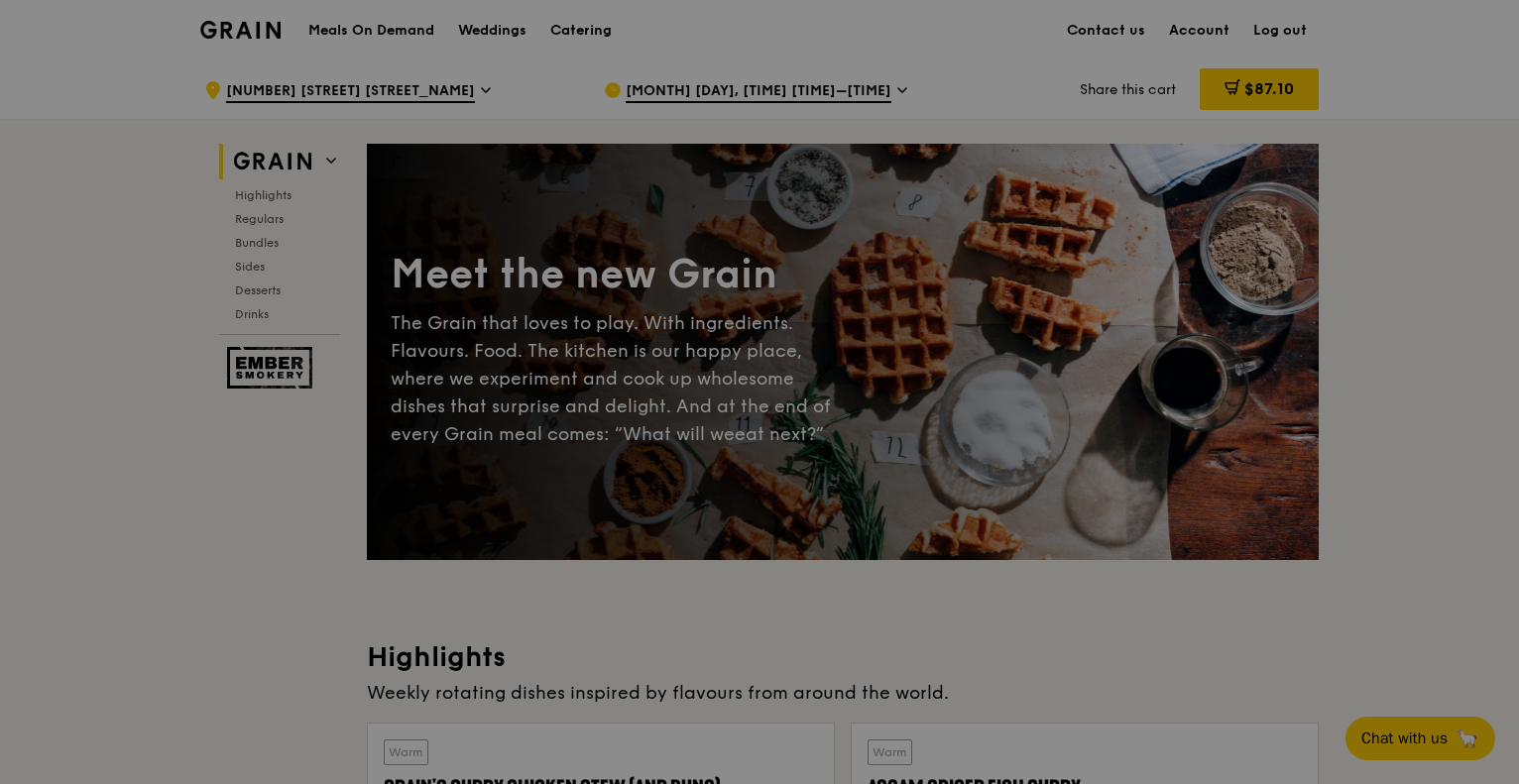 scroll, scrollTop: 0, scrollLeft: 0, axis: both 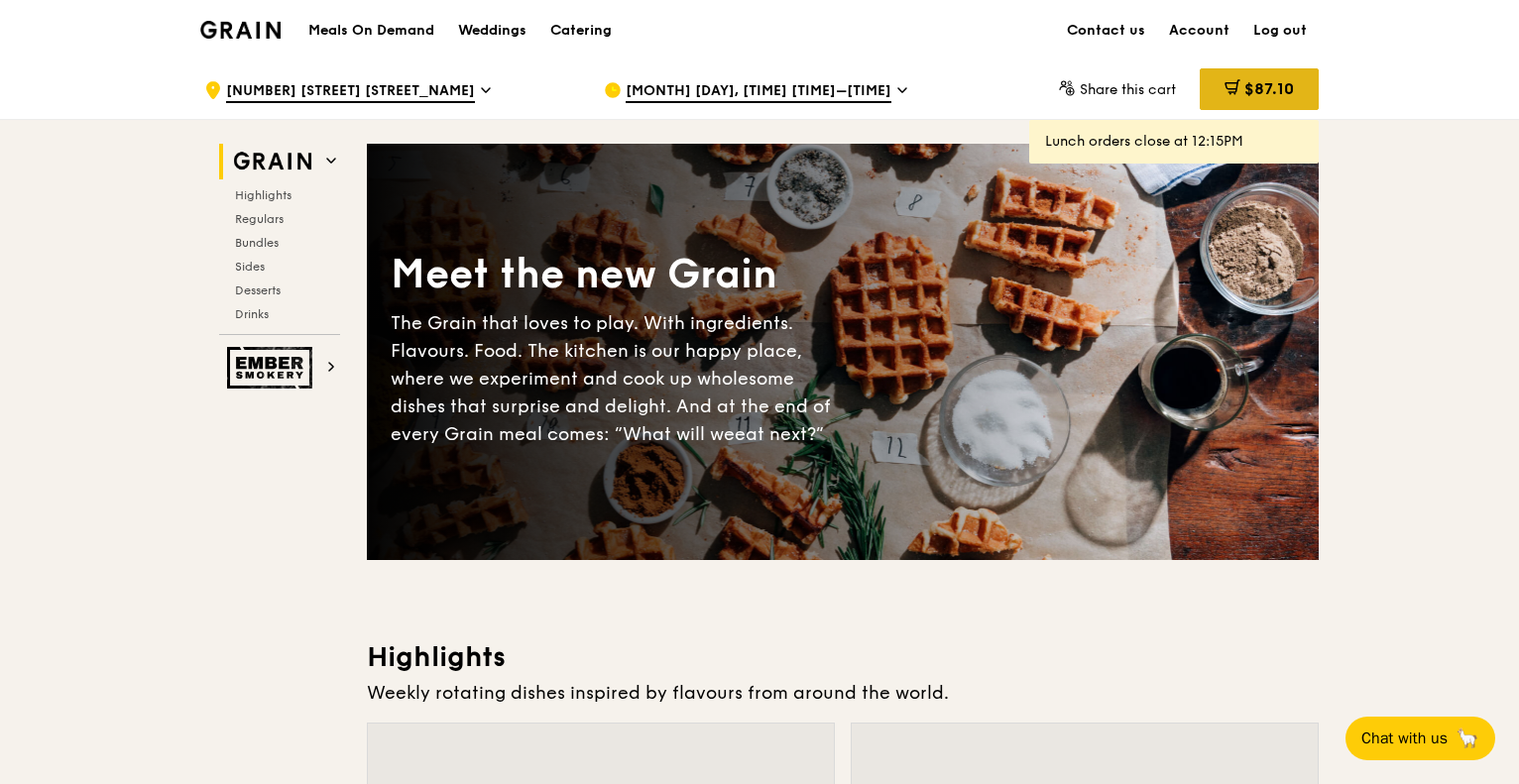 click on "[PRICE]" at bounding box center (1259, 89) 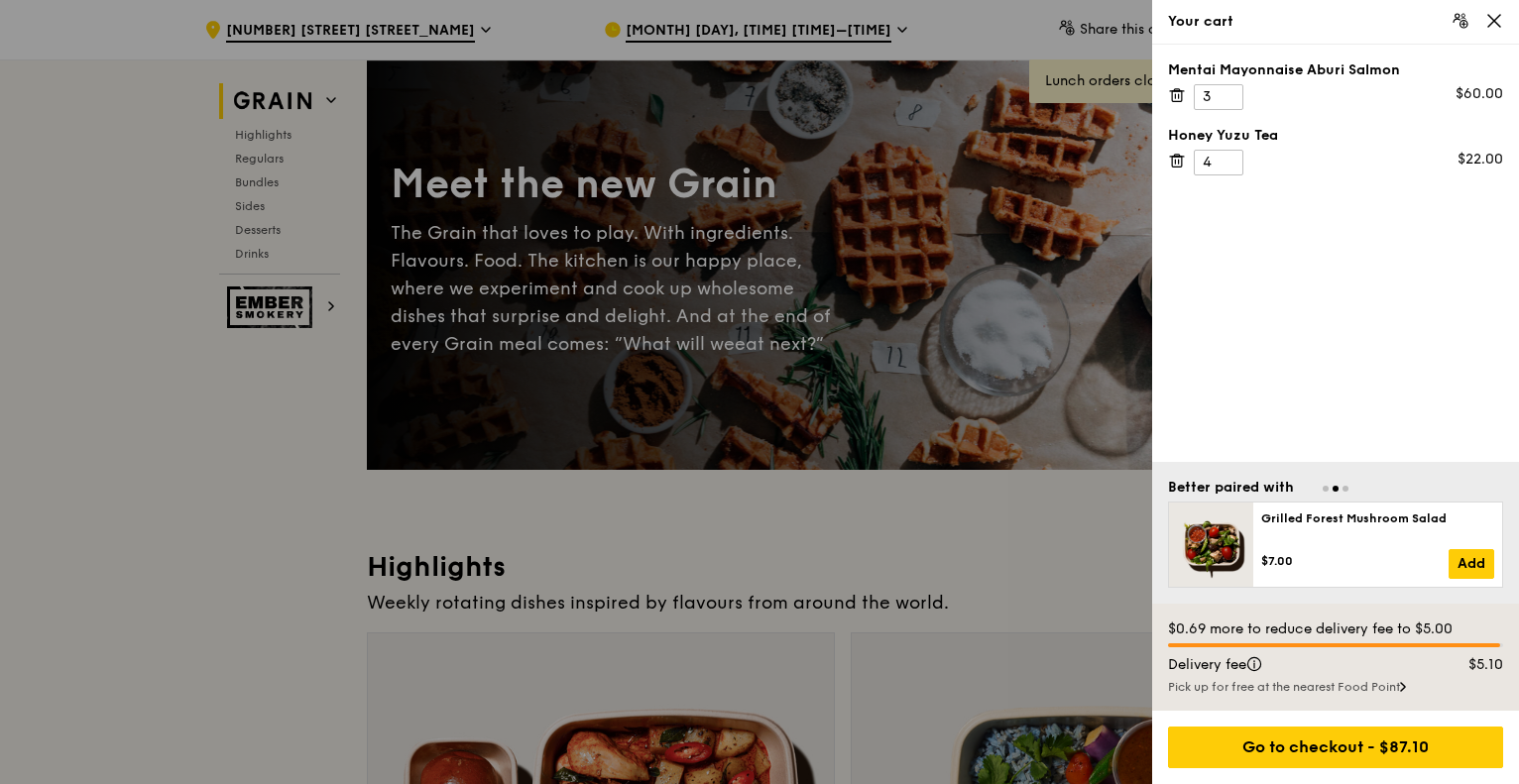 scroll, scrollTop: 226, scrollLeft: 0, axis: vertical 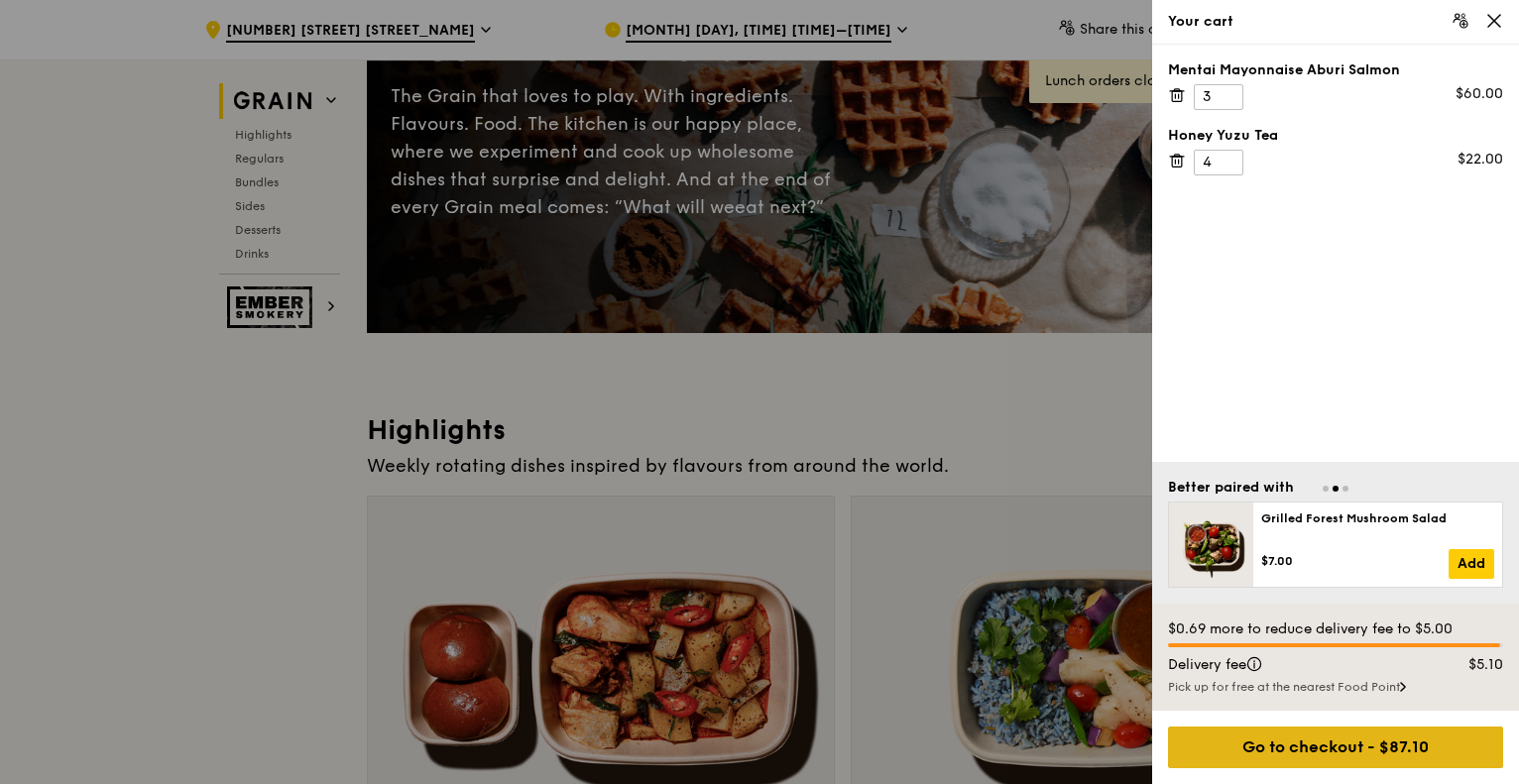 click on "Go to checkout - $87.10" at bounding box center [1336, 747] 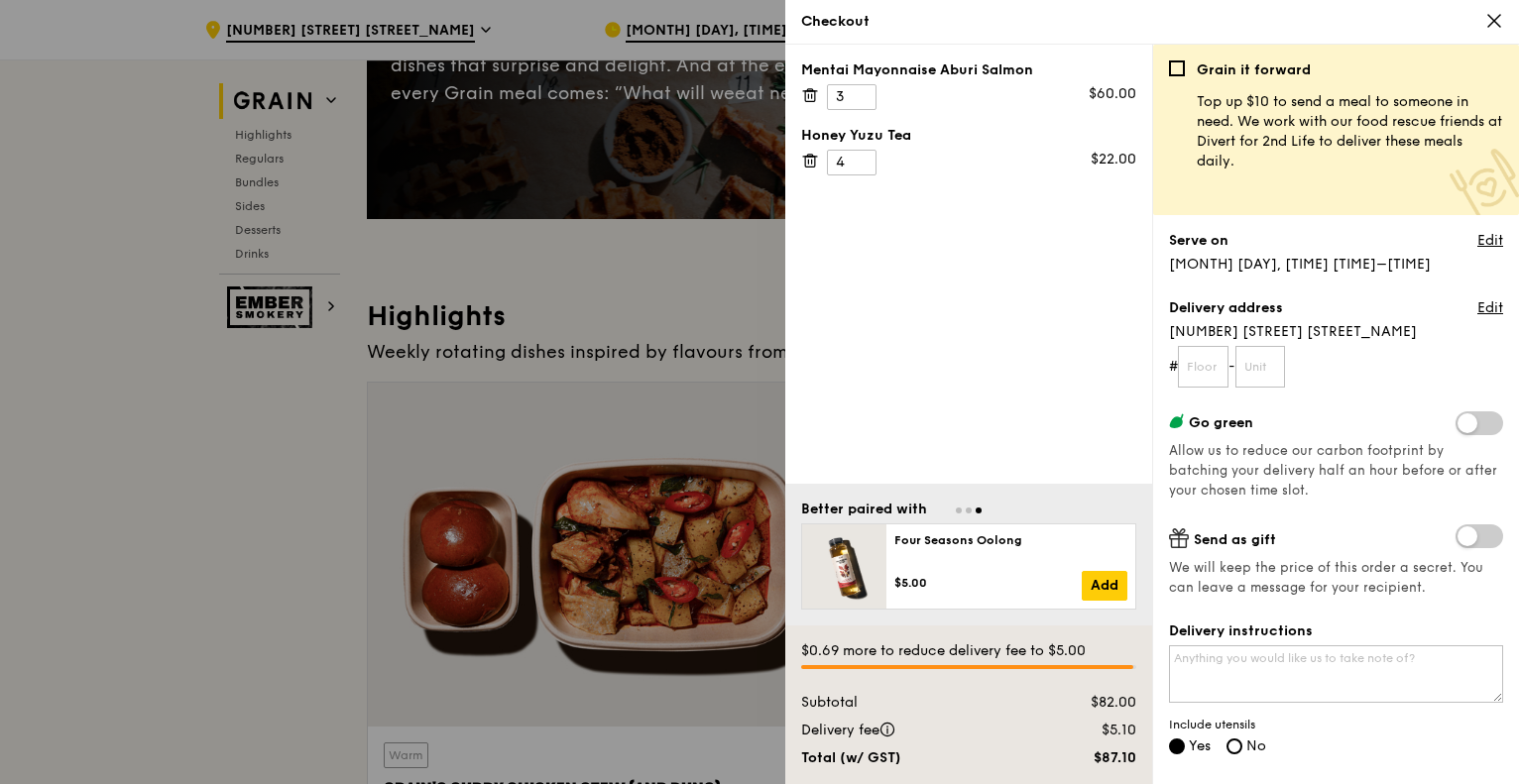 scroll, scrollTop: 339, scrollLeft: 0, axis: vertical 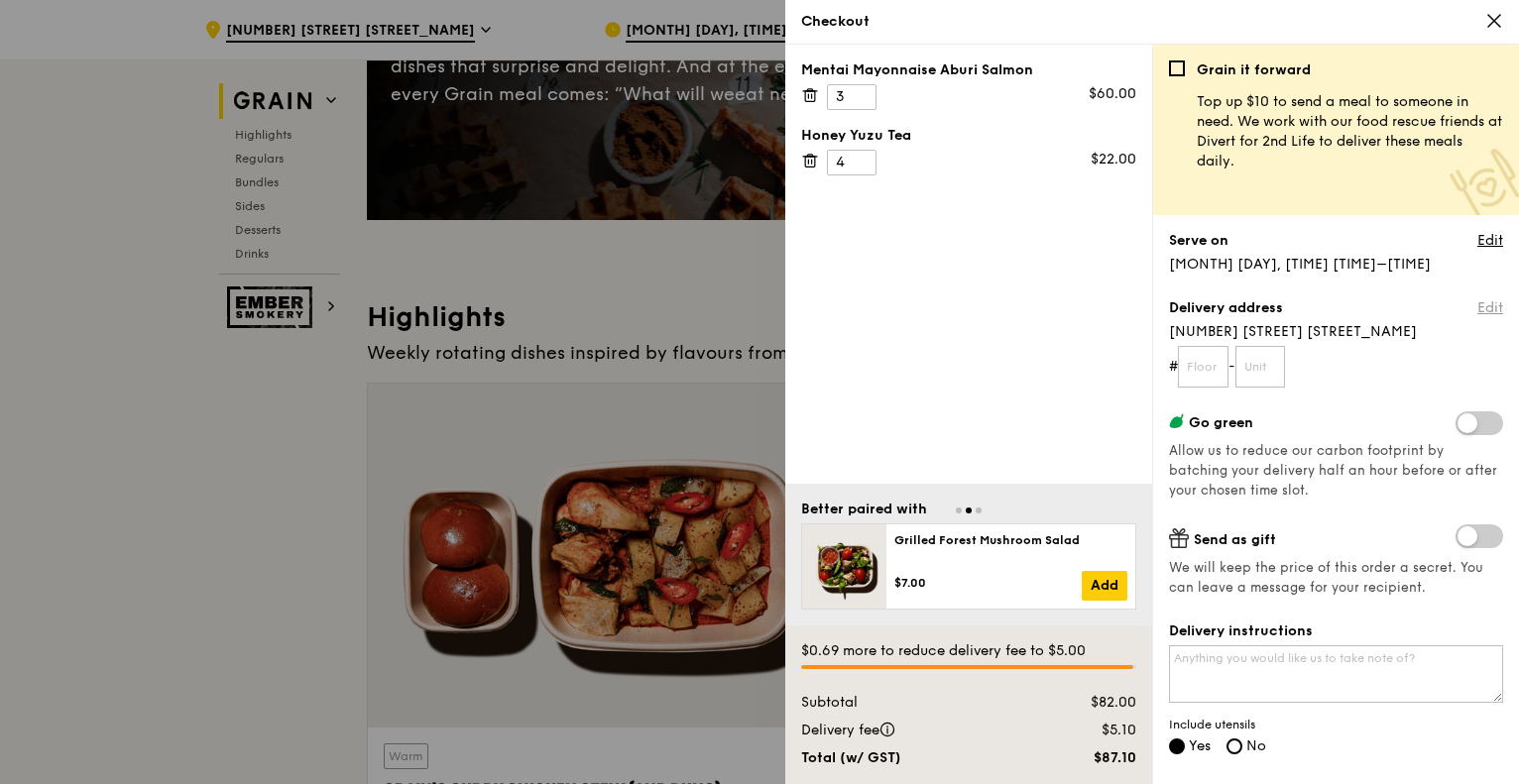 click on "Edit" at bounding box center (1490, 308) 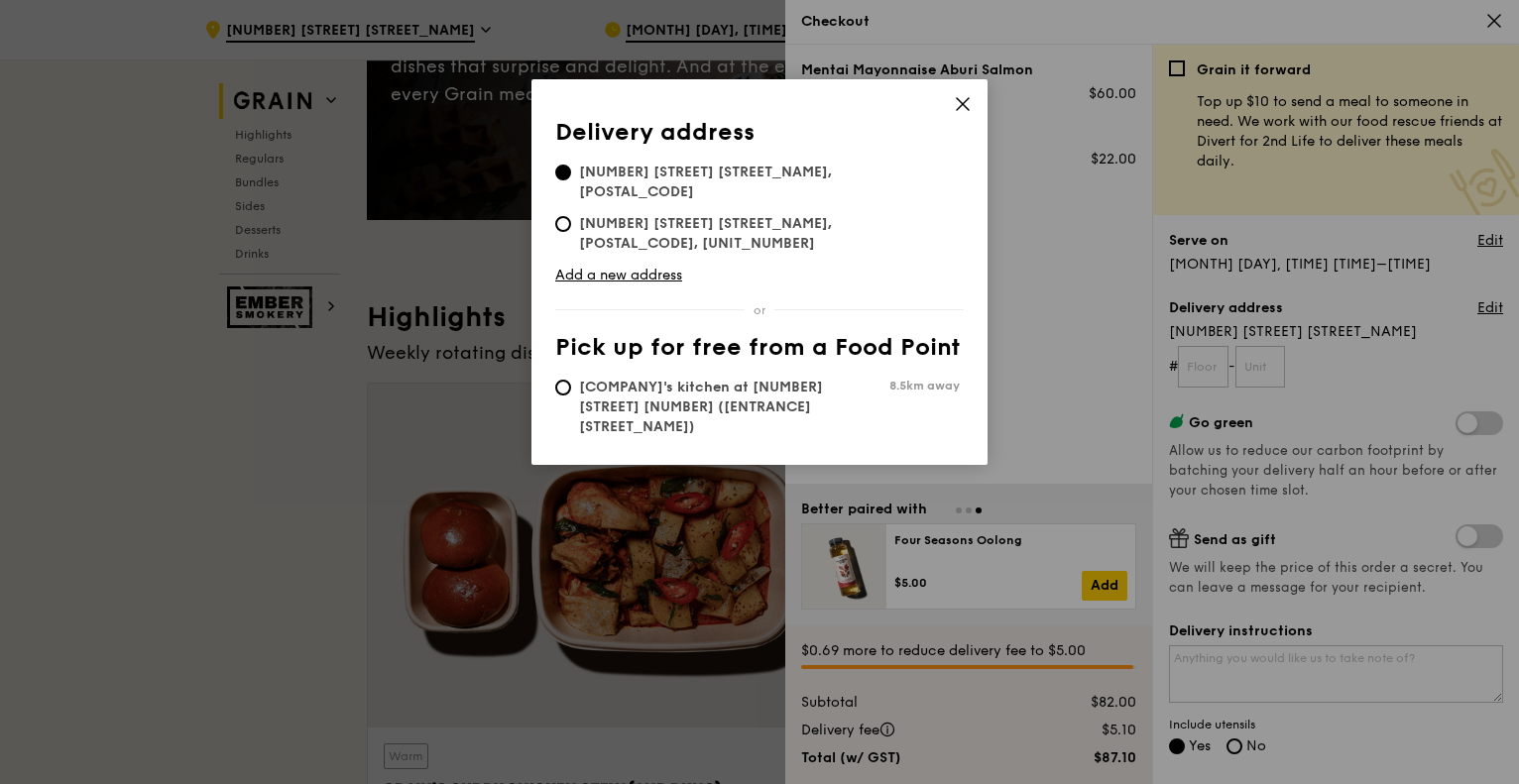 click 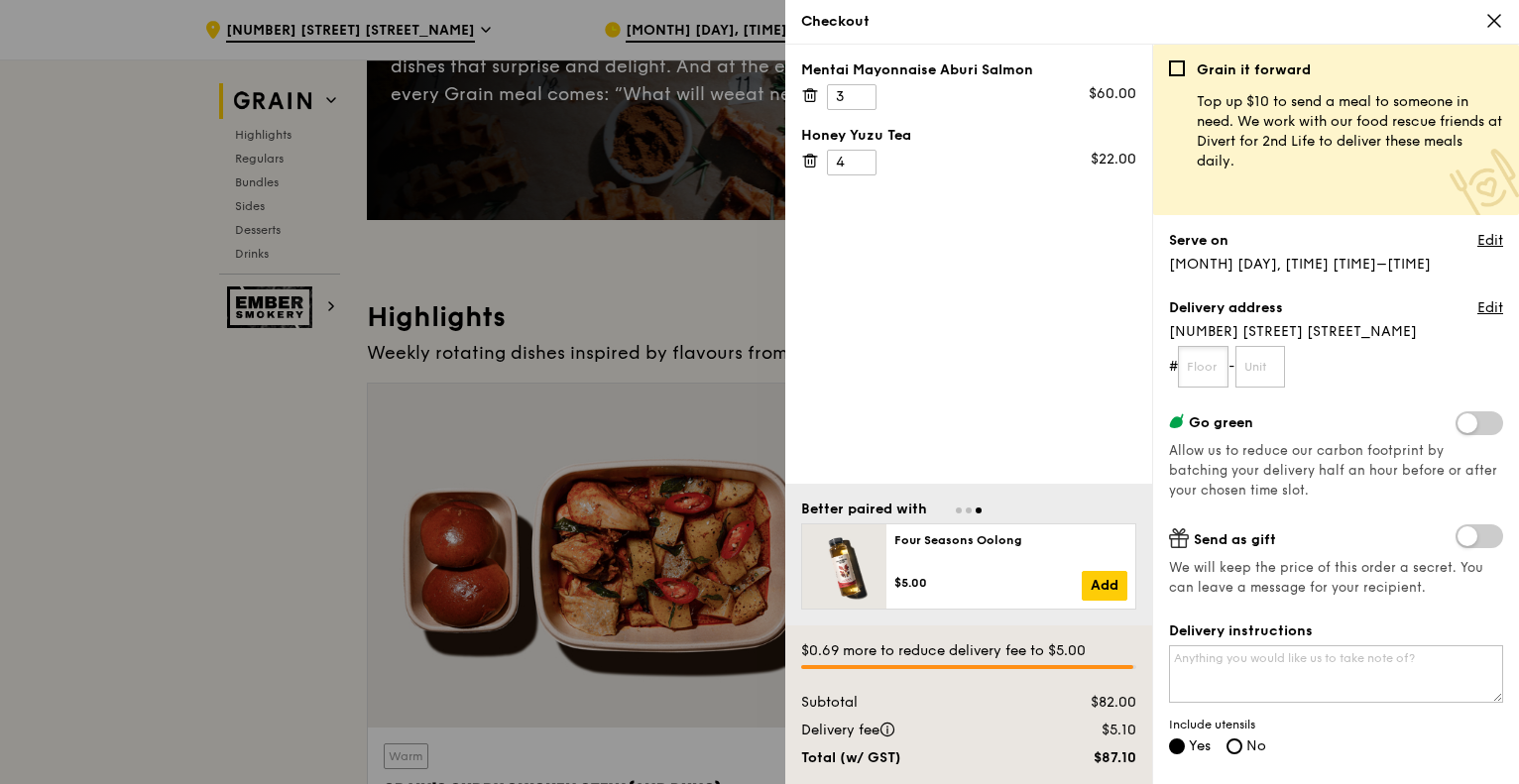 click at bounding box center [1203, 367] 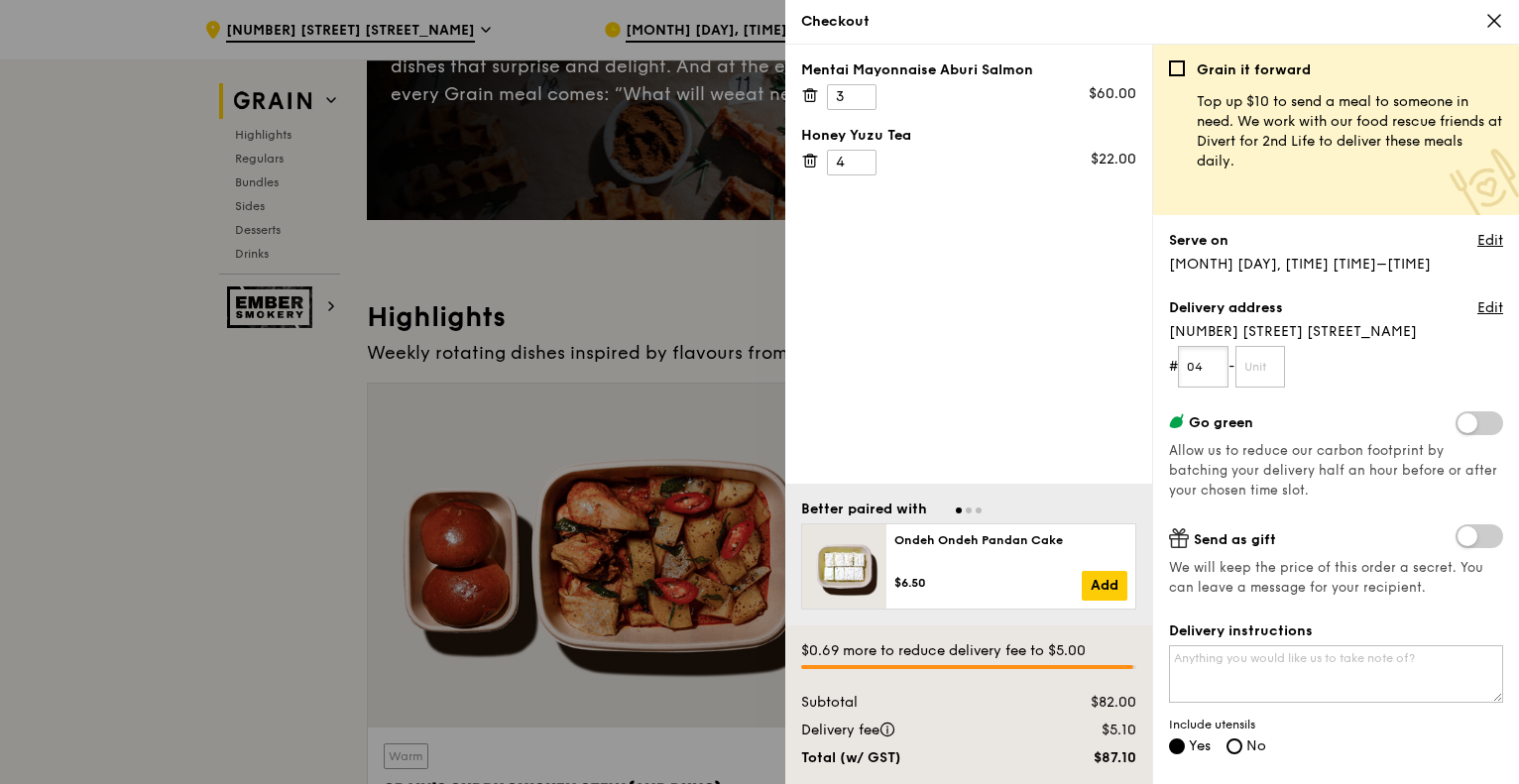 type on "04" 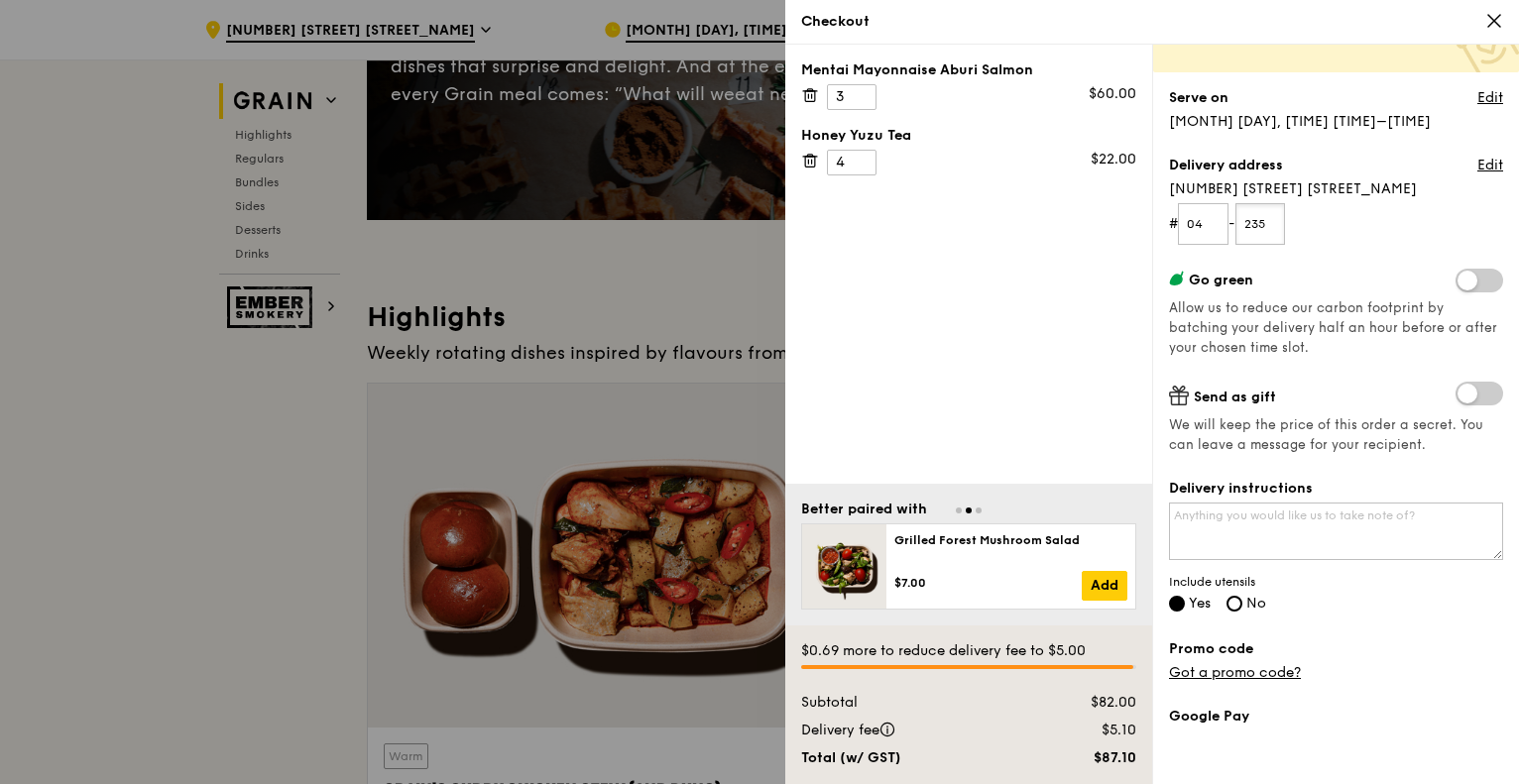 scroll, scrollTop: 144, scrollLeft: 0, axis: vertical 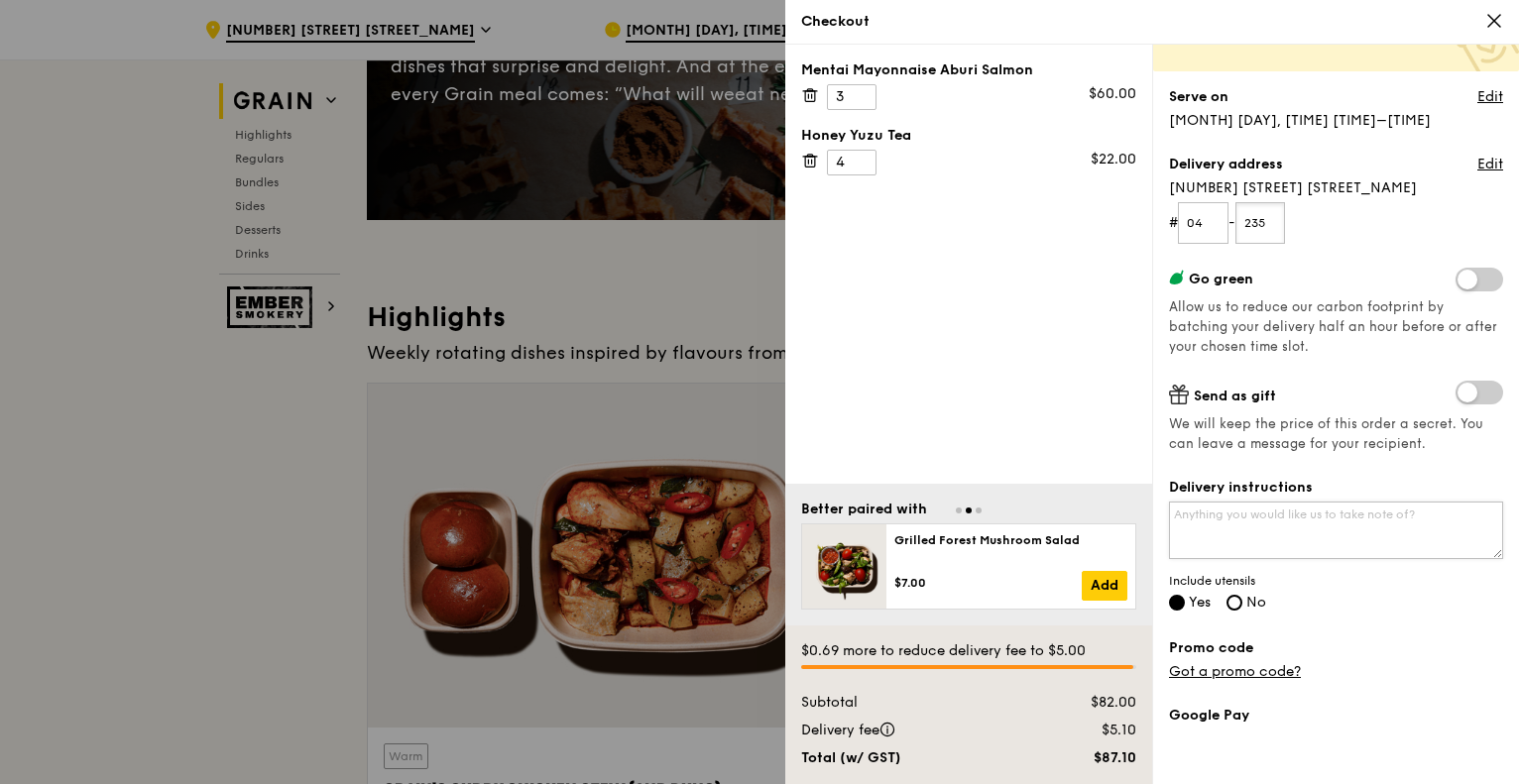 type on "235" 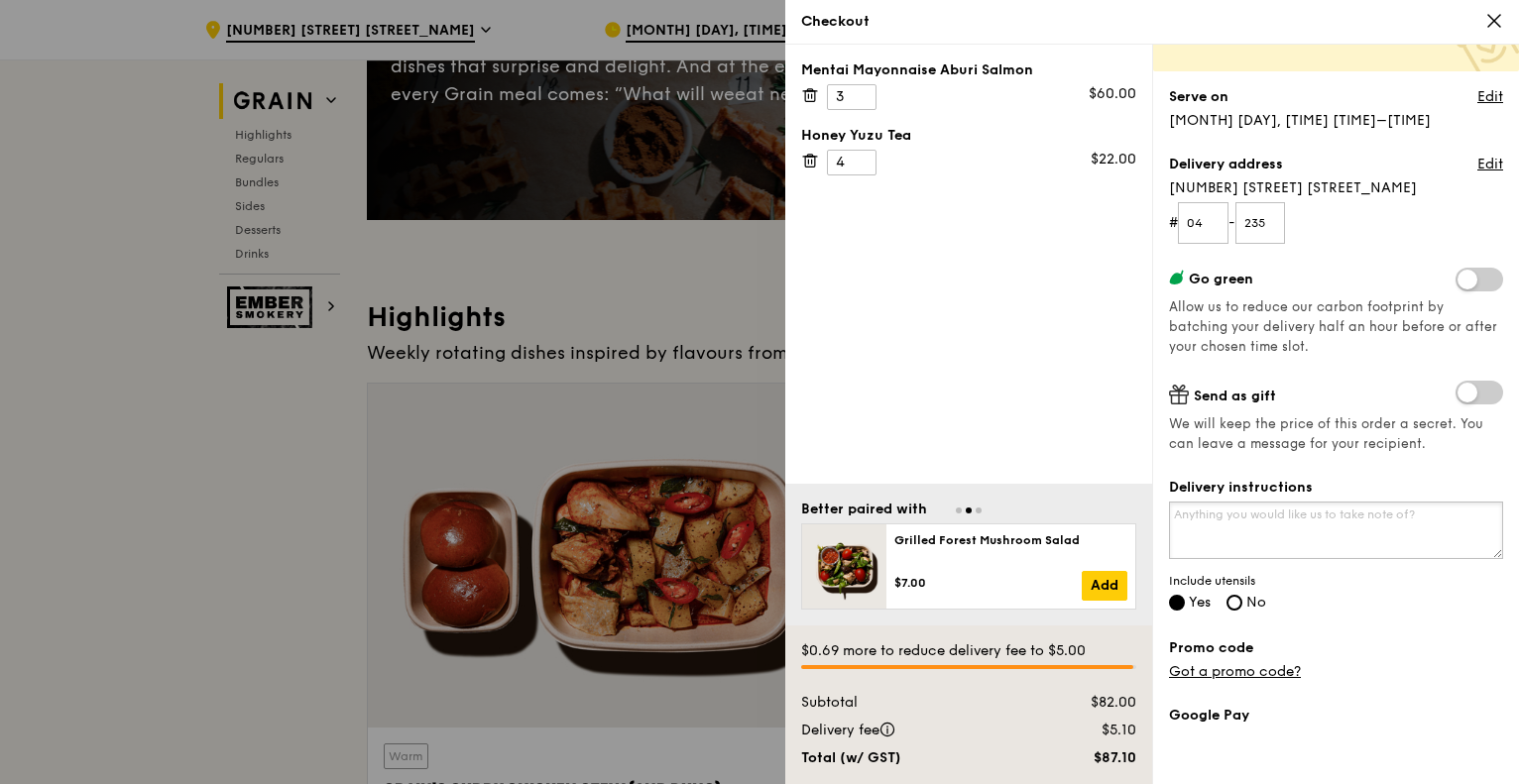 click on "Delivery instructions" at bounding box center (1336, 530) 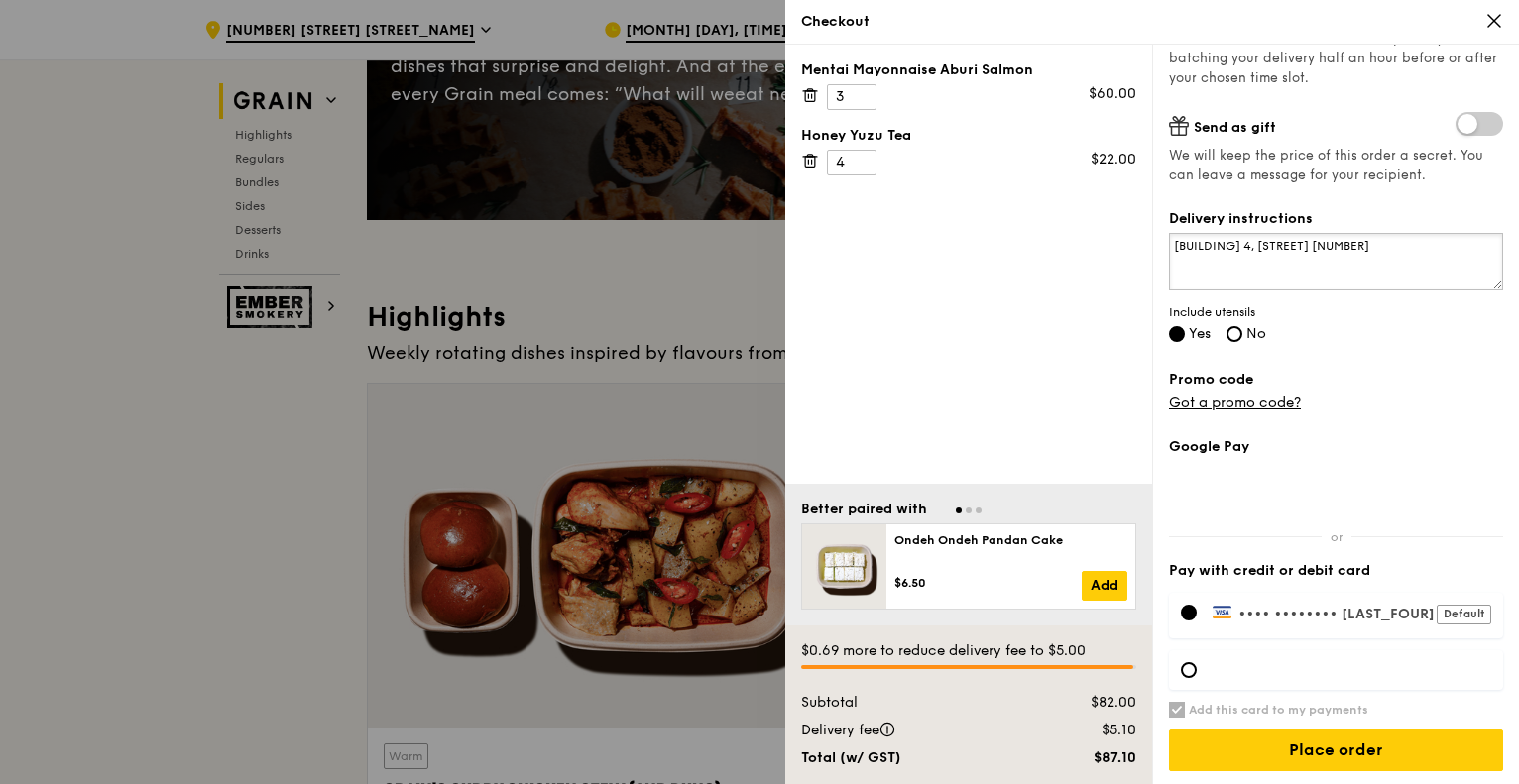 scroll, scrollTop: 412, scrollLeft: 0, axis: vertical 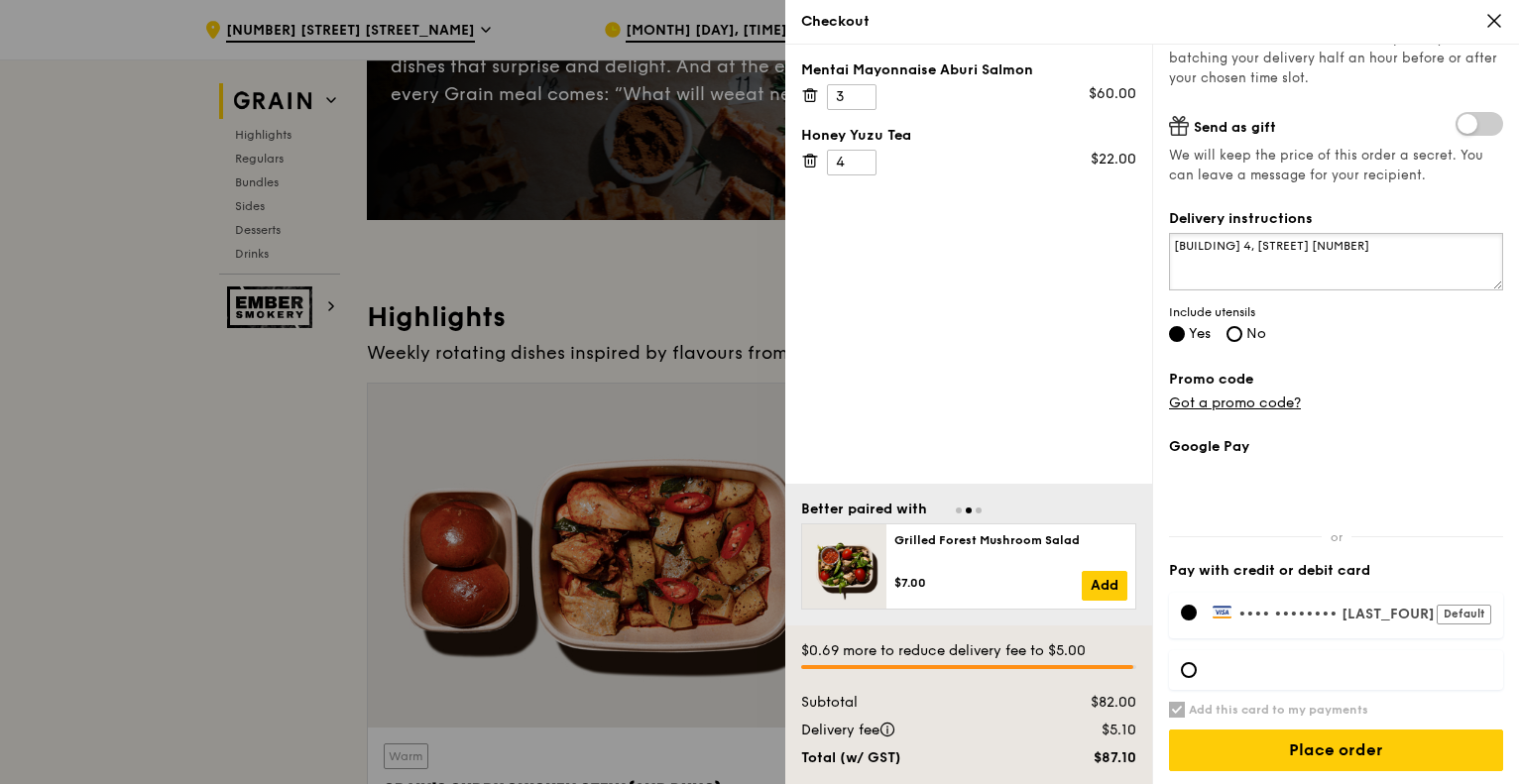type on "Tower 4, Connection One" 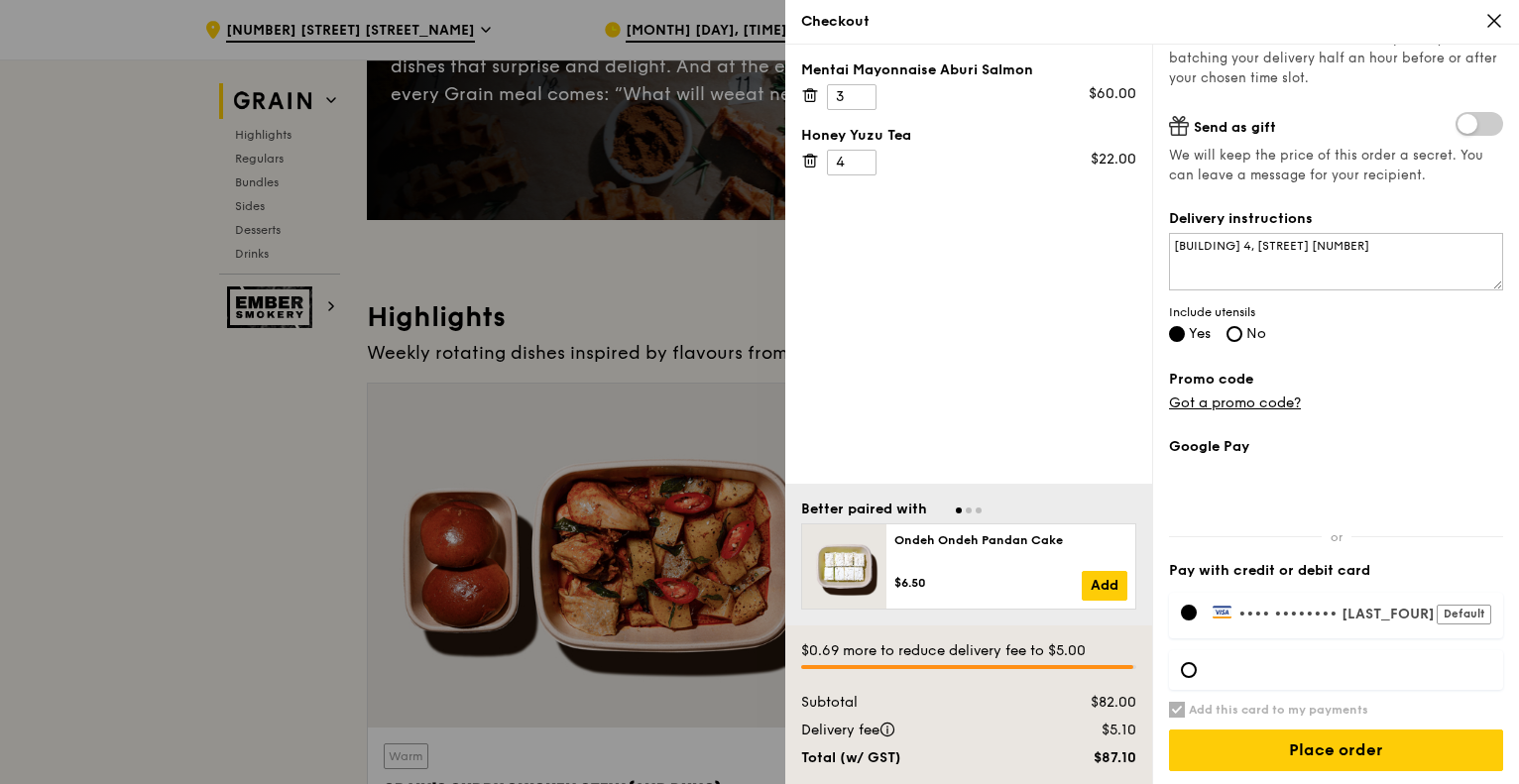 click on "•••• ••••
•••• 9379
Default" at bounding box center (1351, 614) 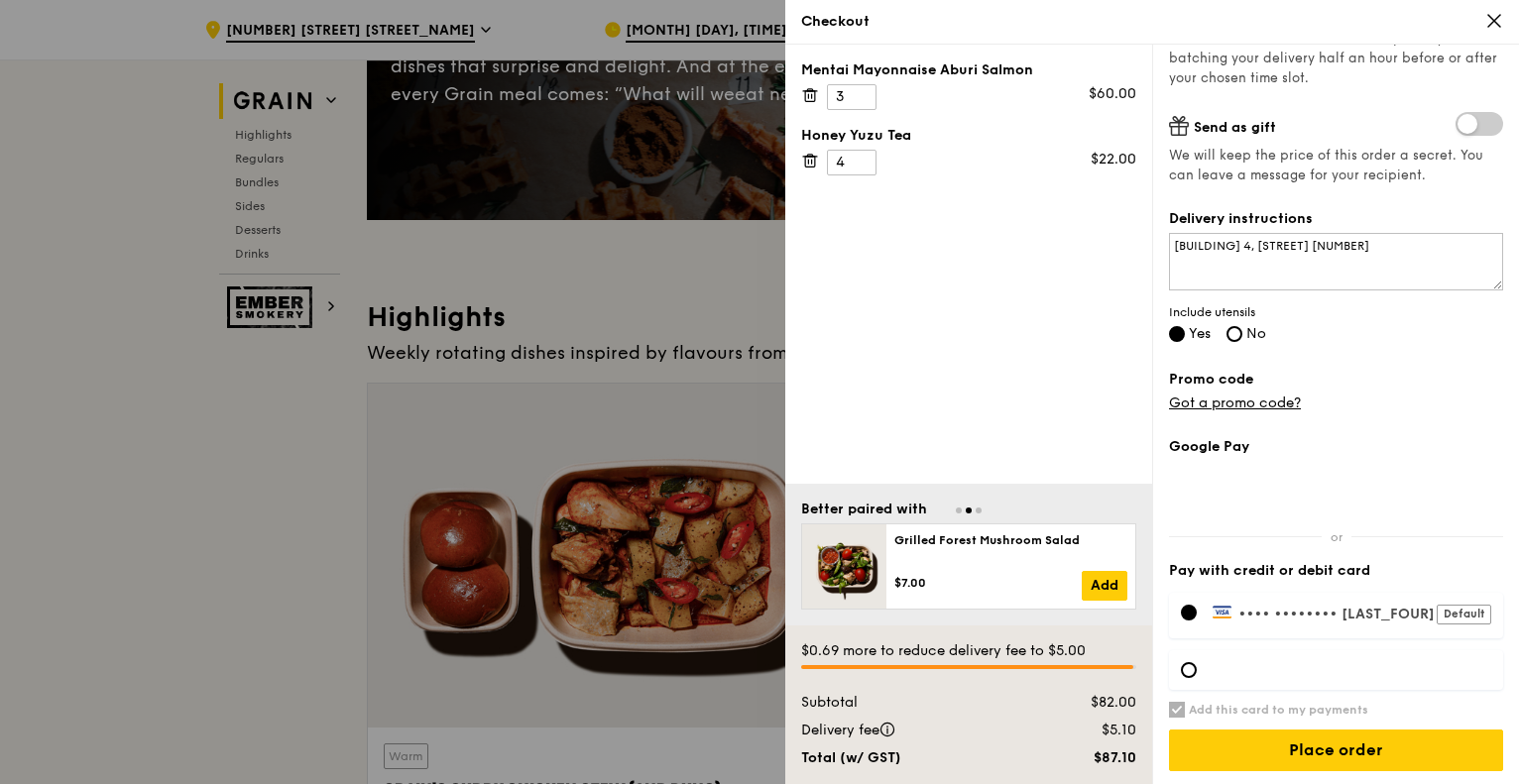scroll, scrollTop: 412, scrollLeft: 0, axis: vertical 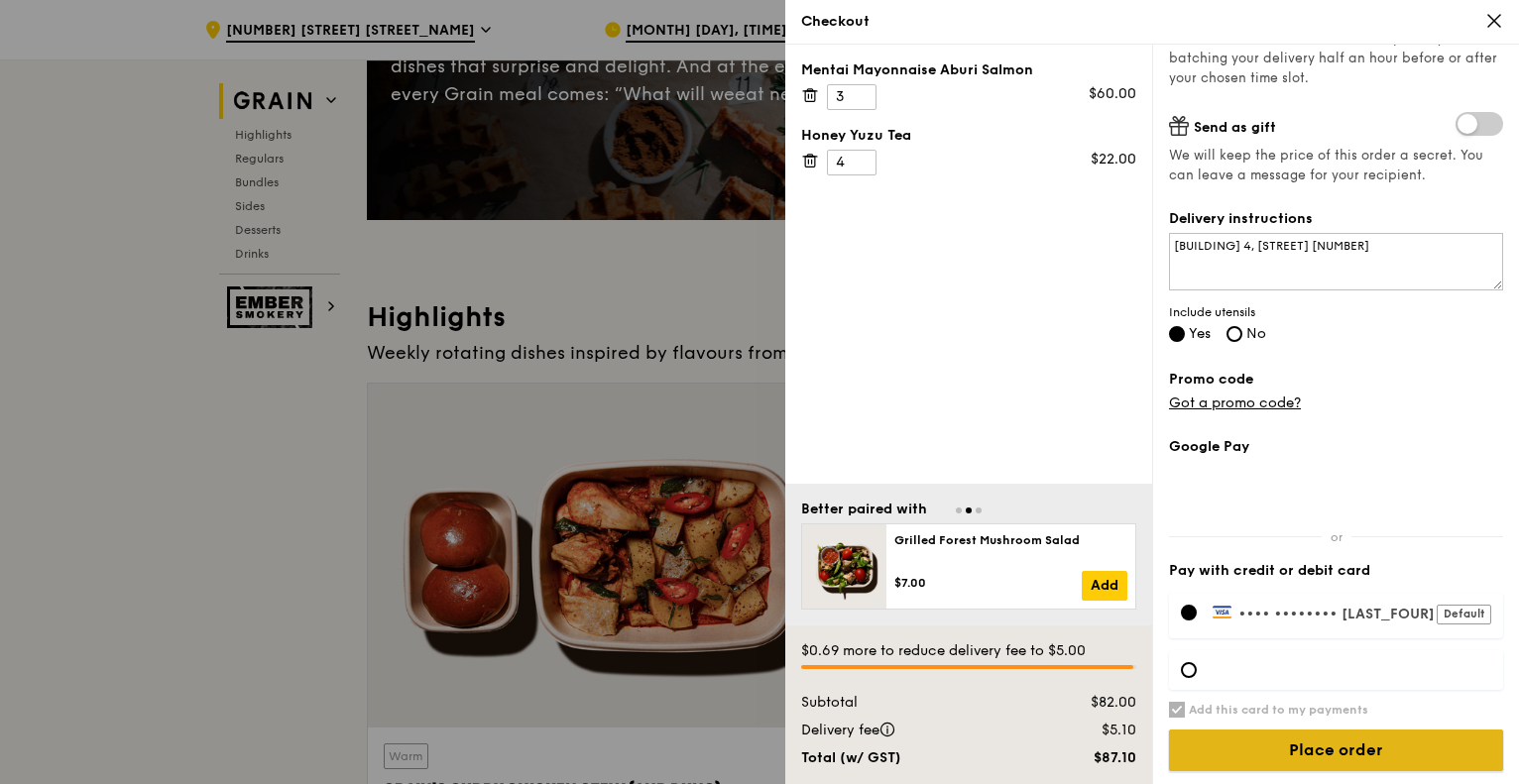 click on "Place order" at bounding box center (1336, 750) 